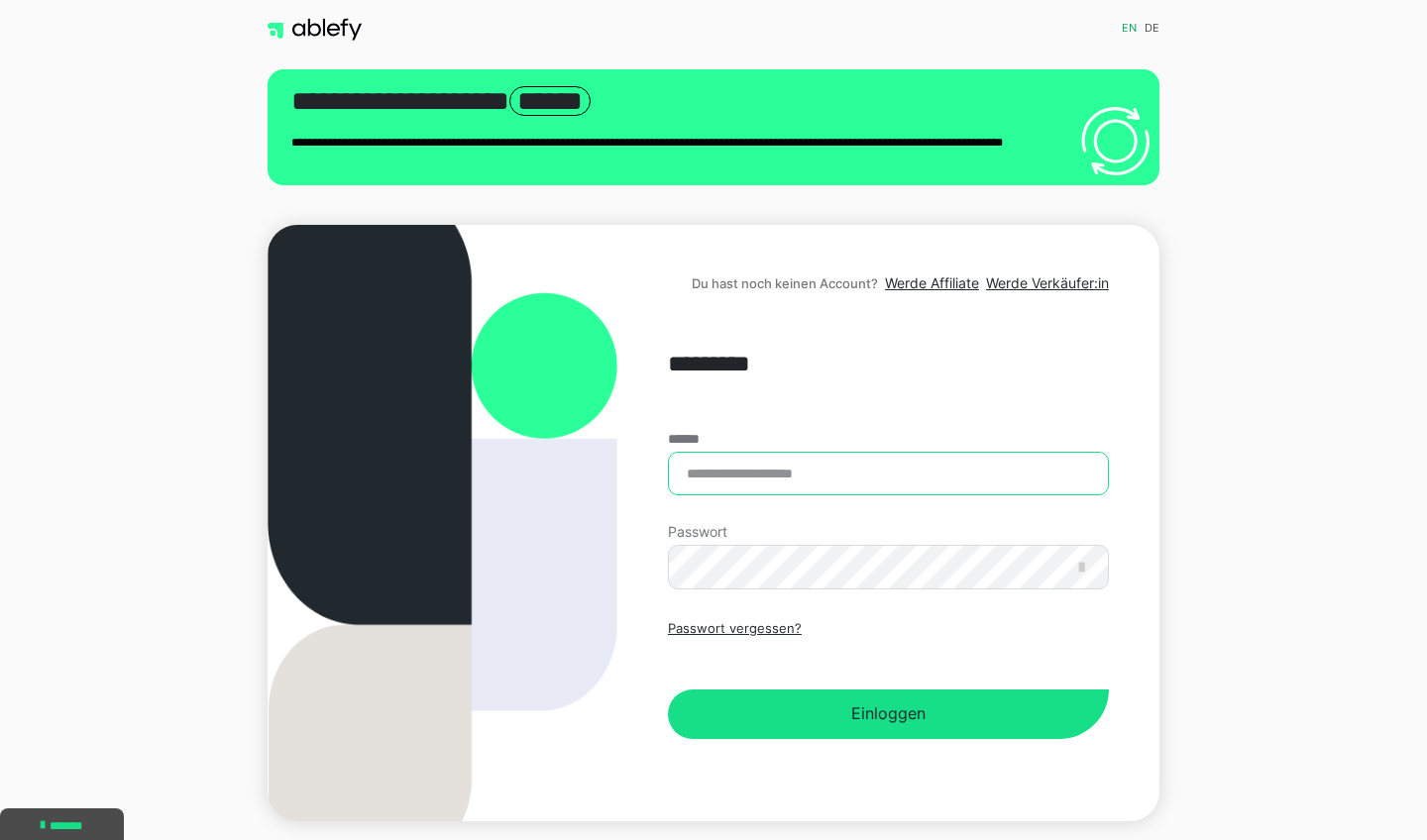scroll, scrollTop: 0, scrollLeft: 0, axis: both 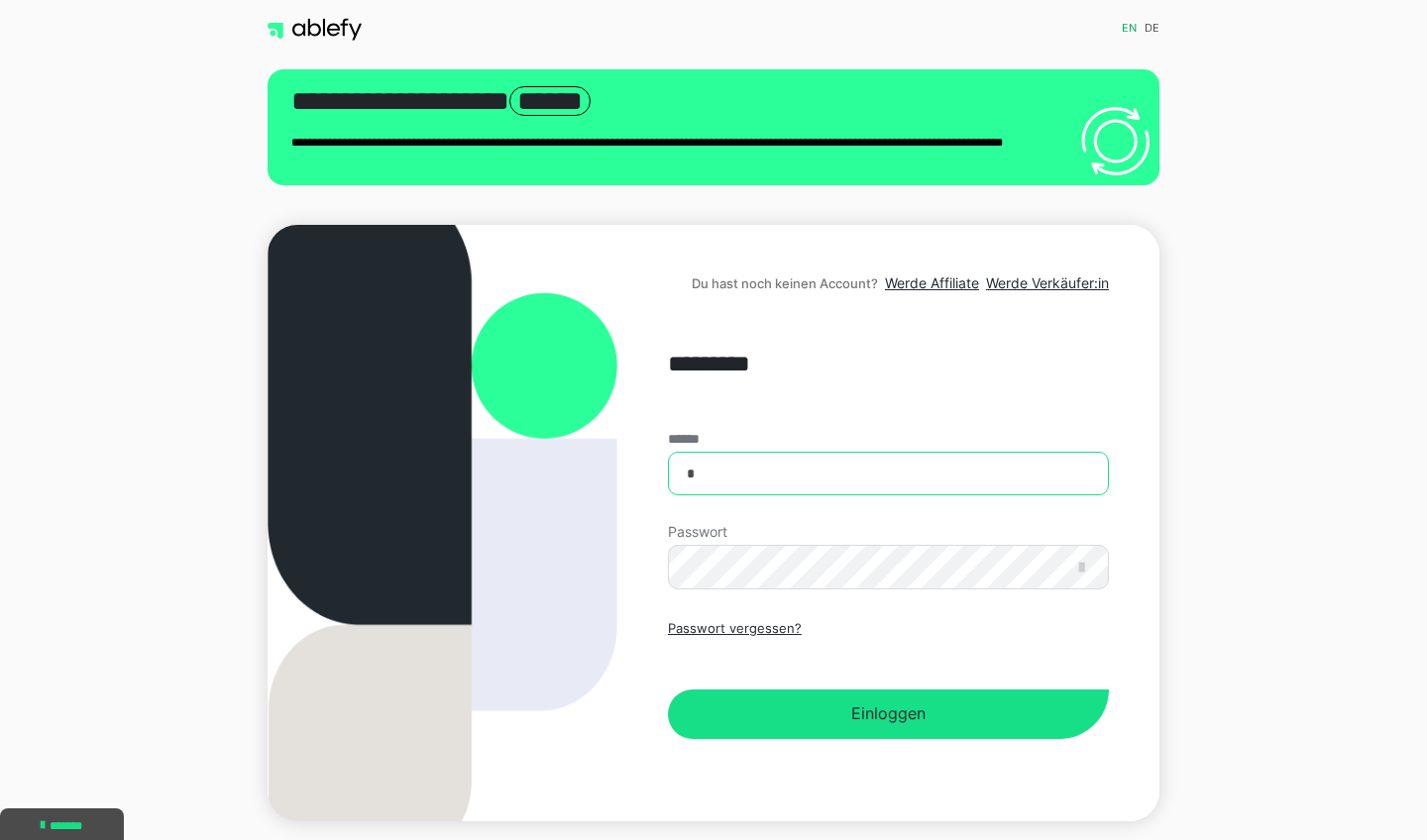 click on "*" at bounding box center [888, 473] 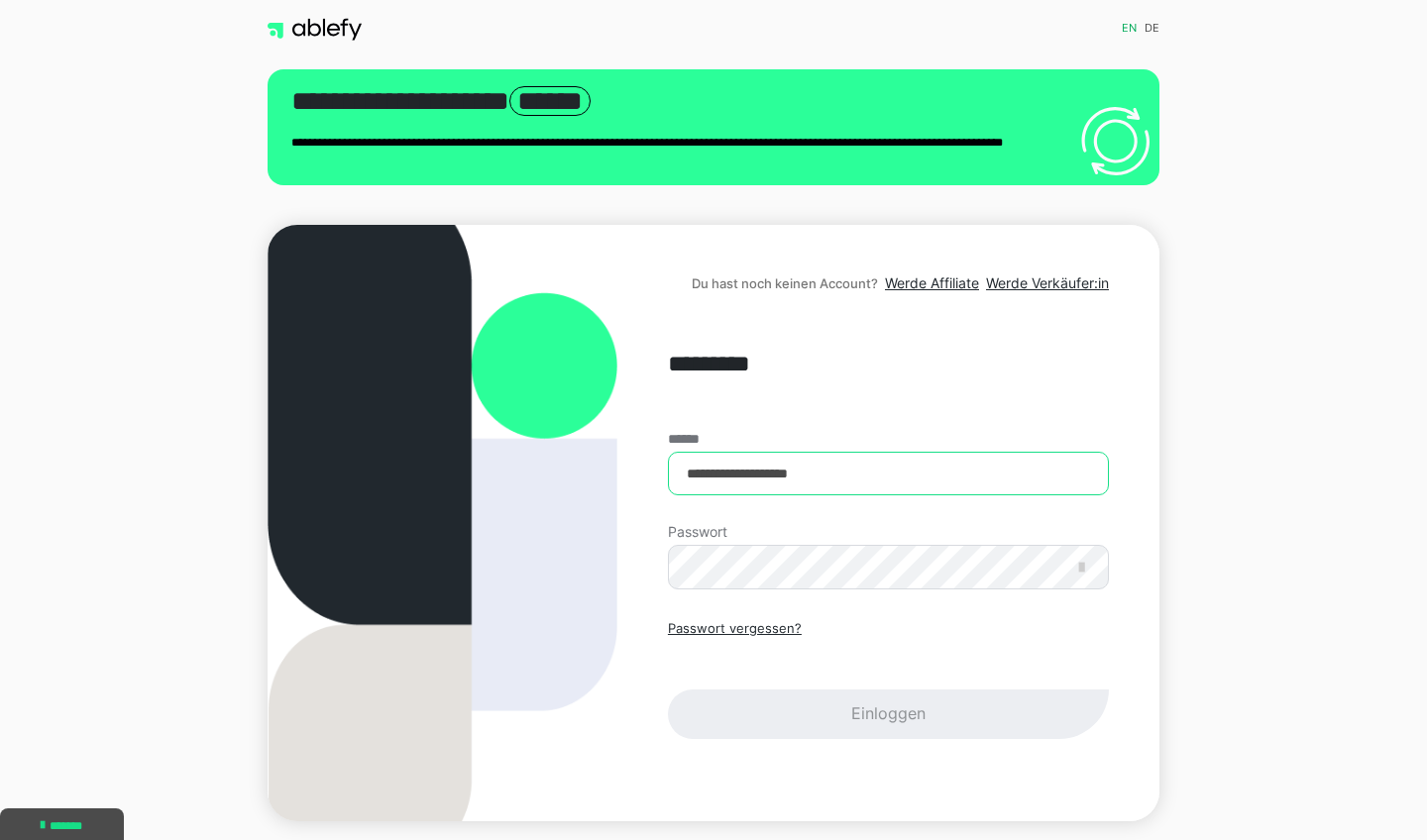 type on "**********" 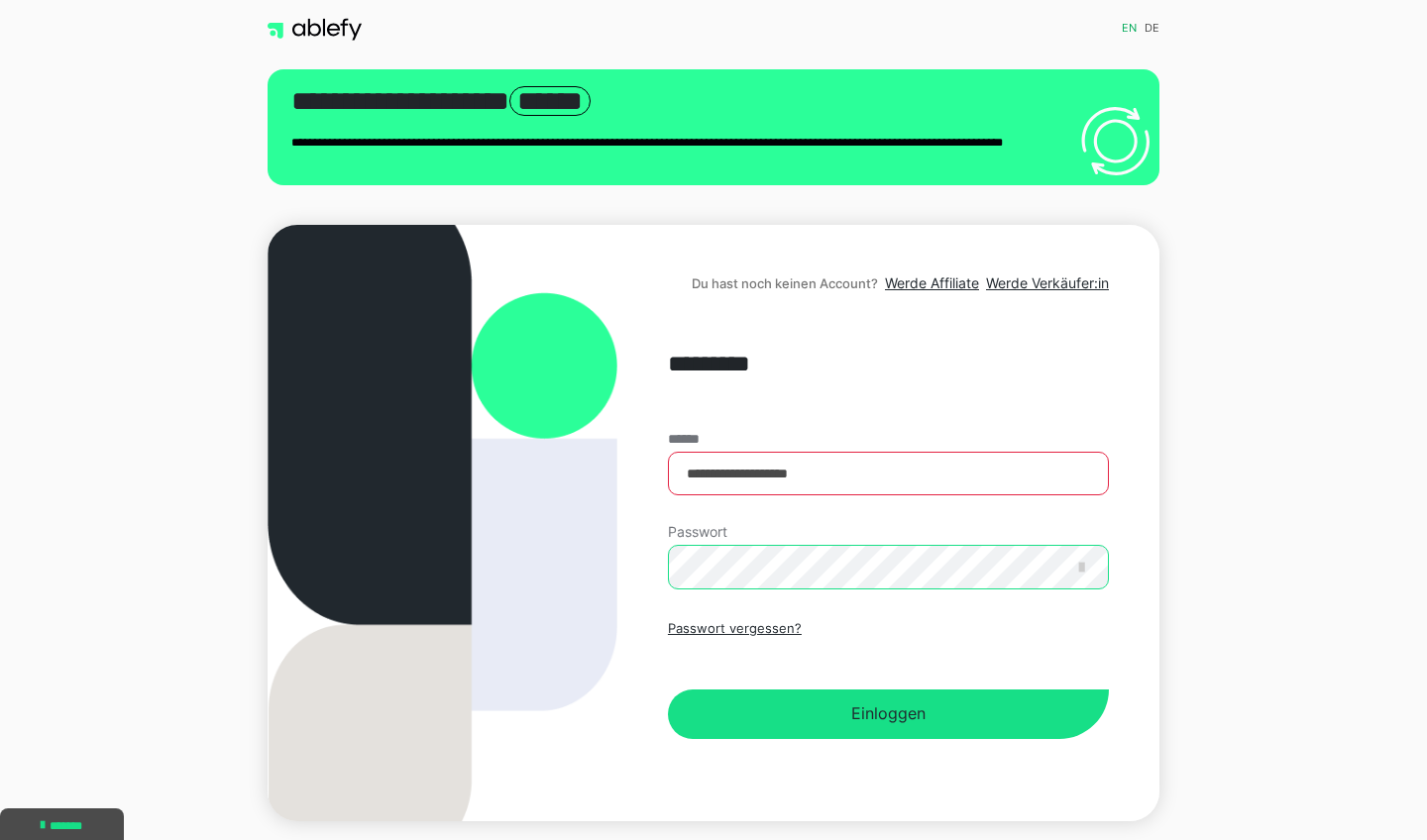 click on "Einloggen" at bounding box center (888, 714) 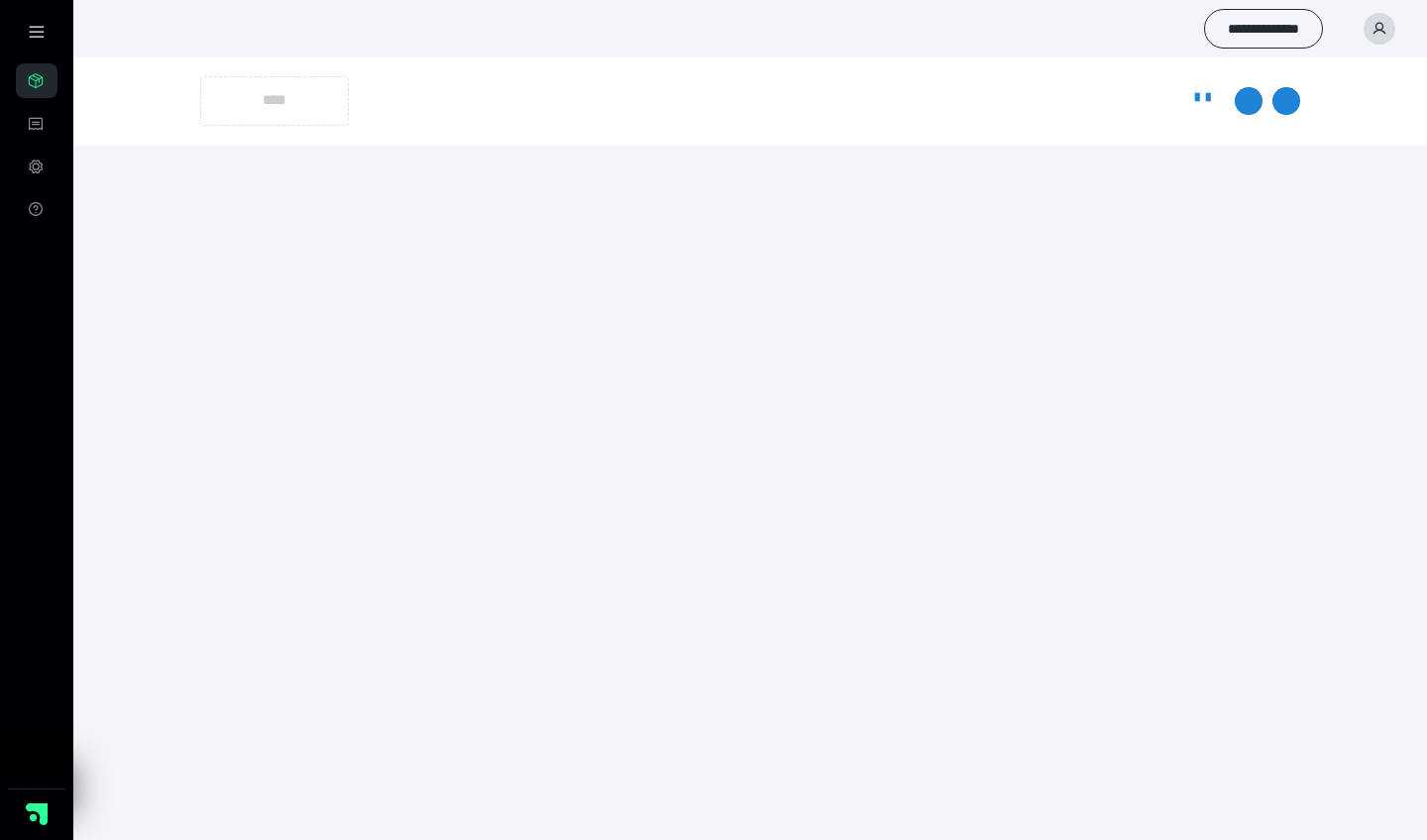 scroll, scrollTop: 0, scrollLeft: 0, axis: both 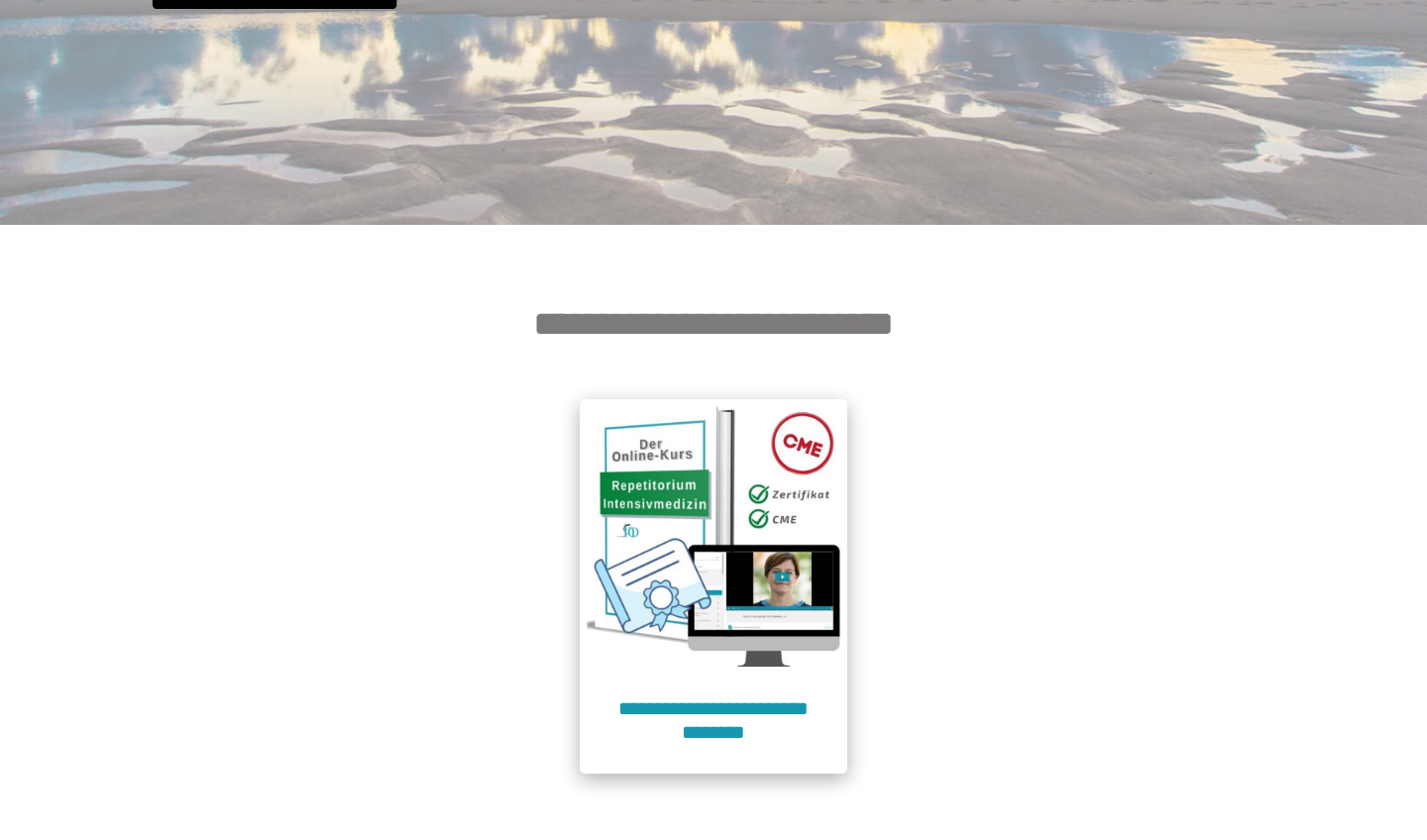 click at bounding box center [714, 533] 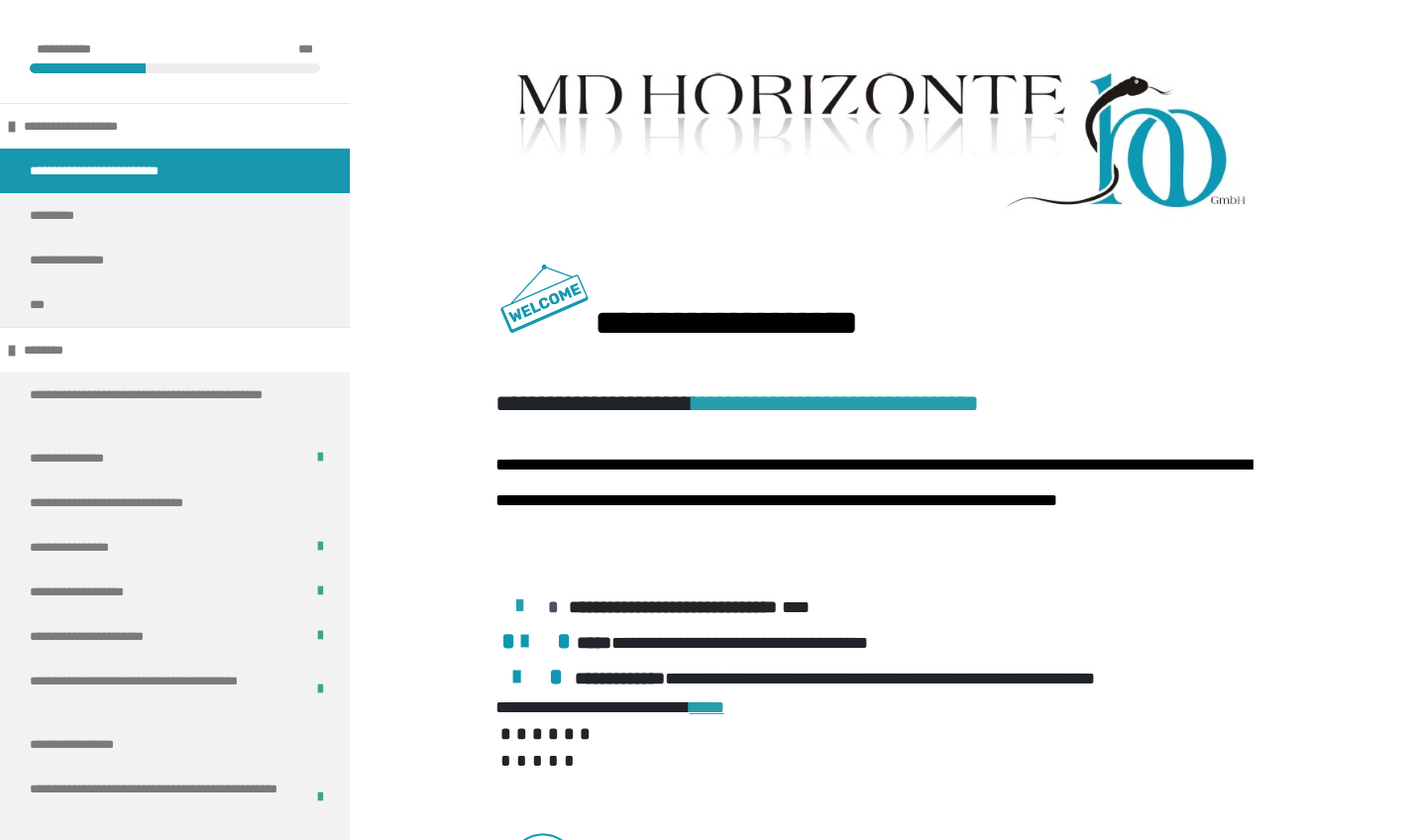 scroll, scrollTop: 515, scrollLeft: 0, axis: vertical 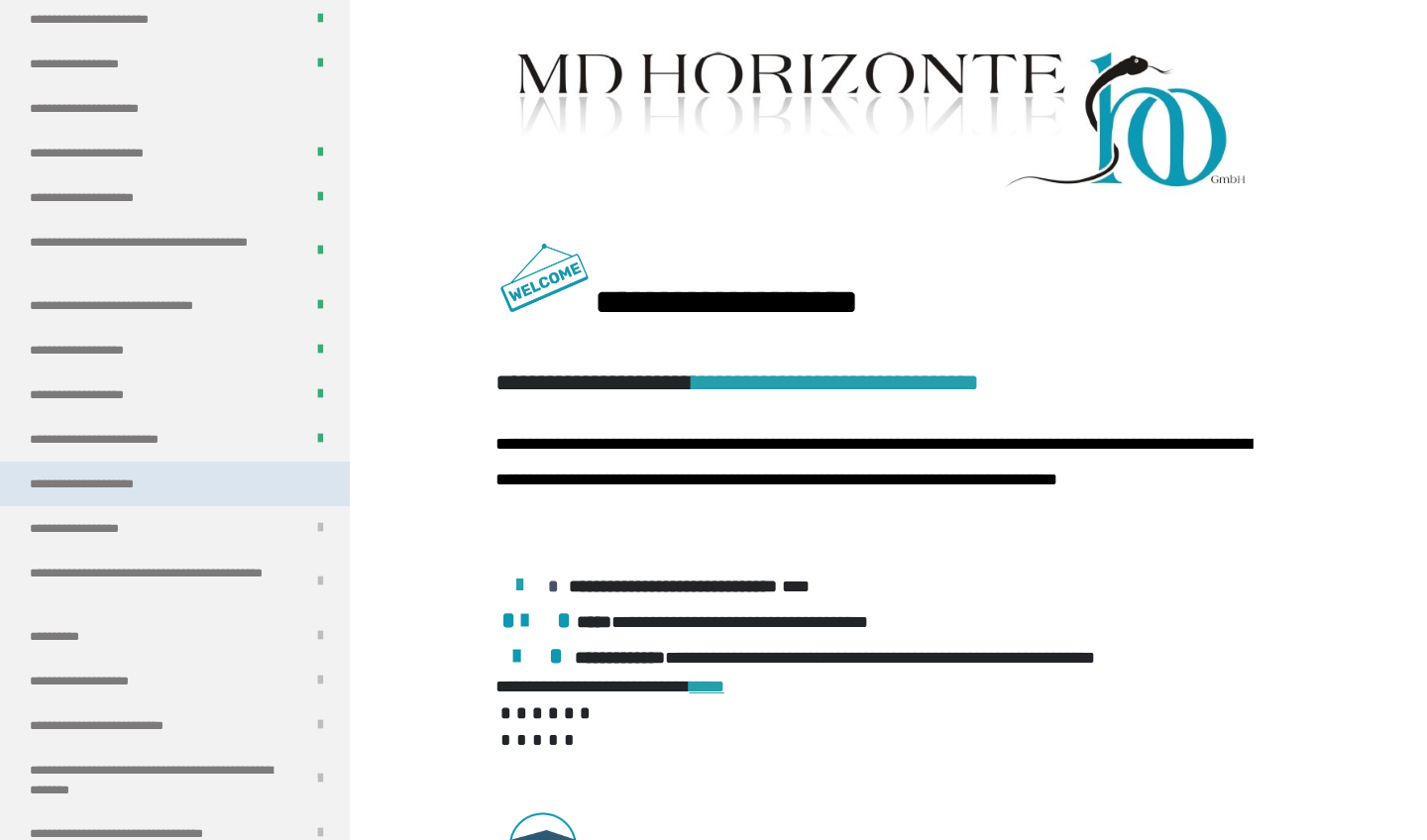 click on "**********" at bounding box center [174, 483] 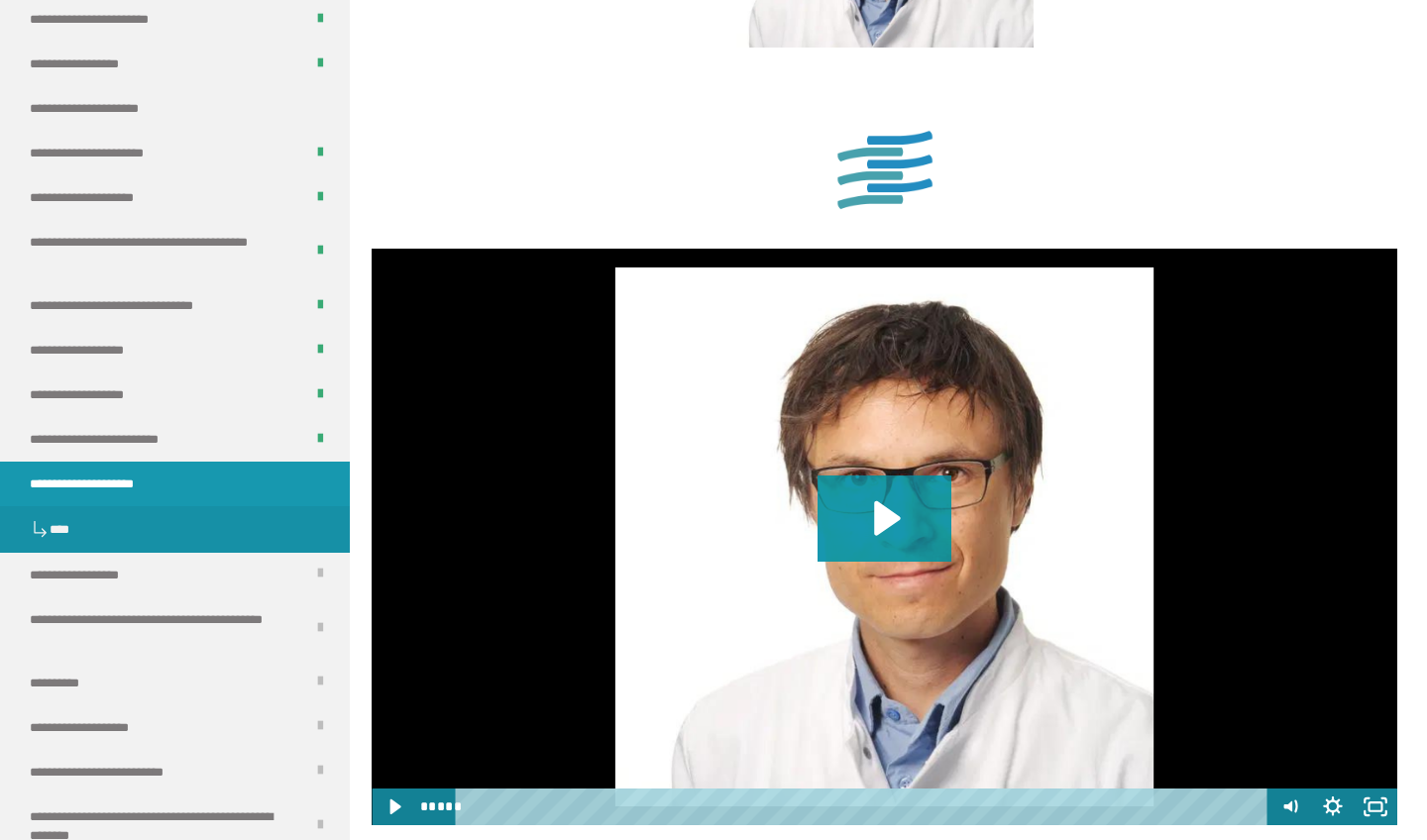 scroll, scrollTop: 980, scrollLeft: 0, axis: vertical 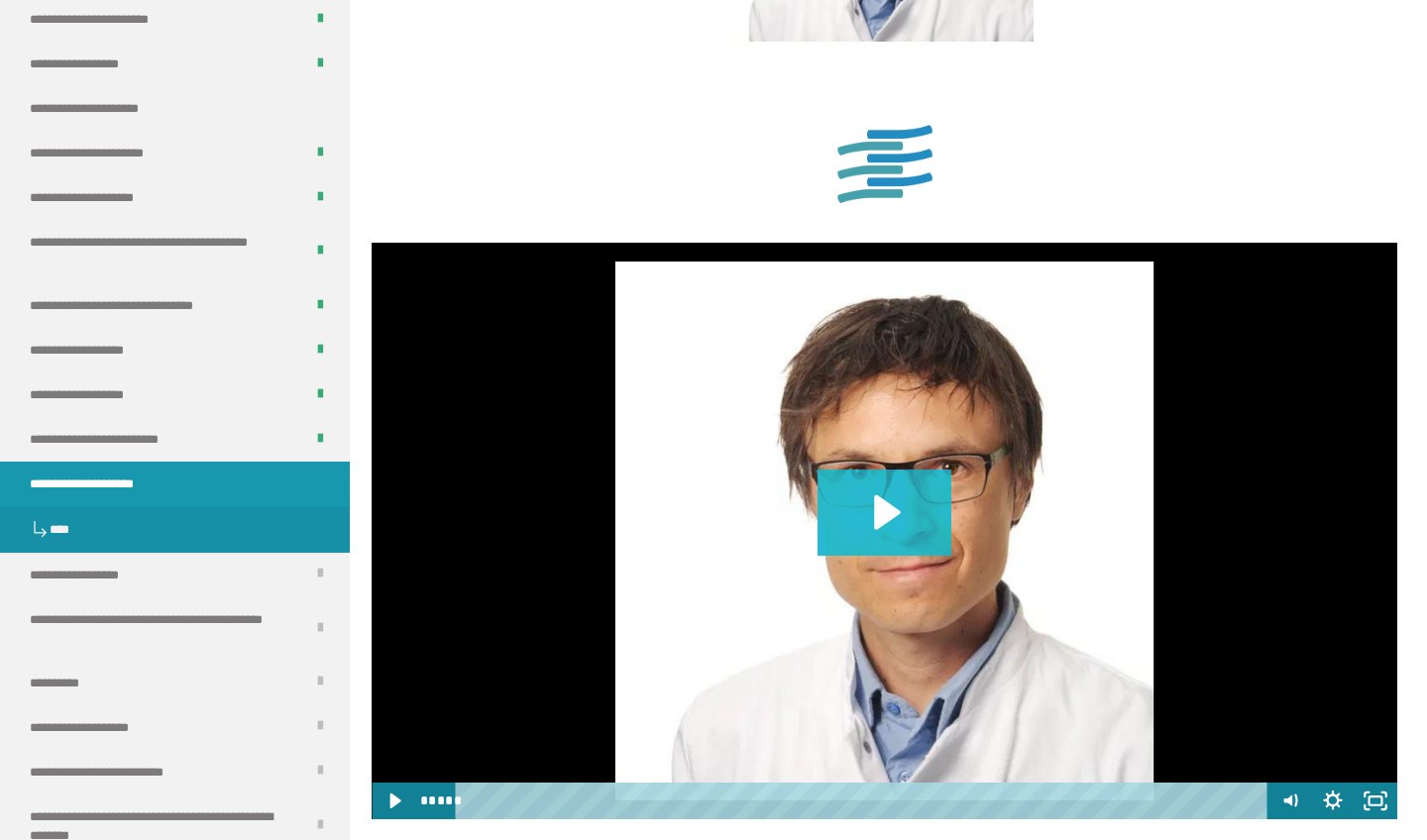 click 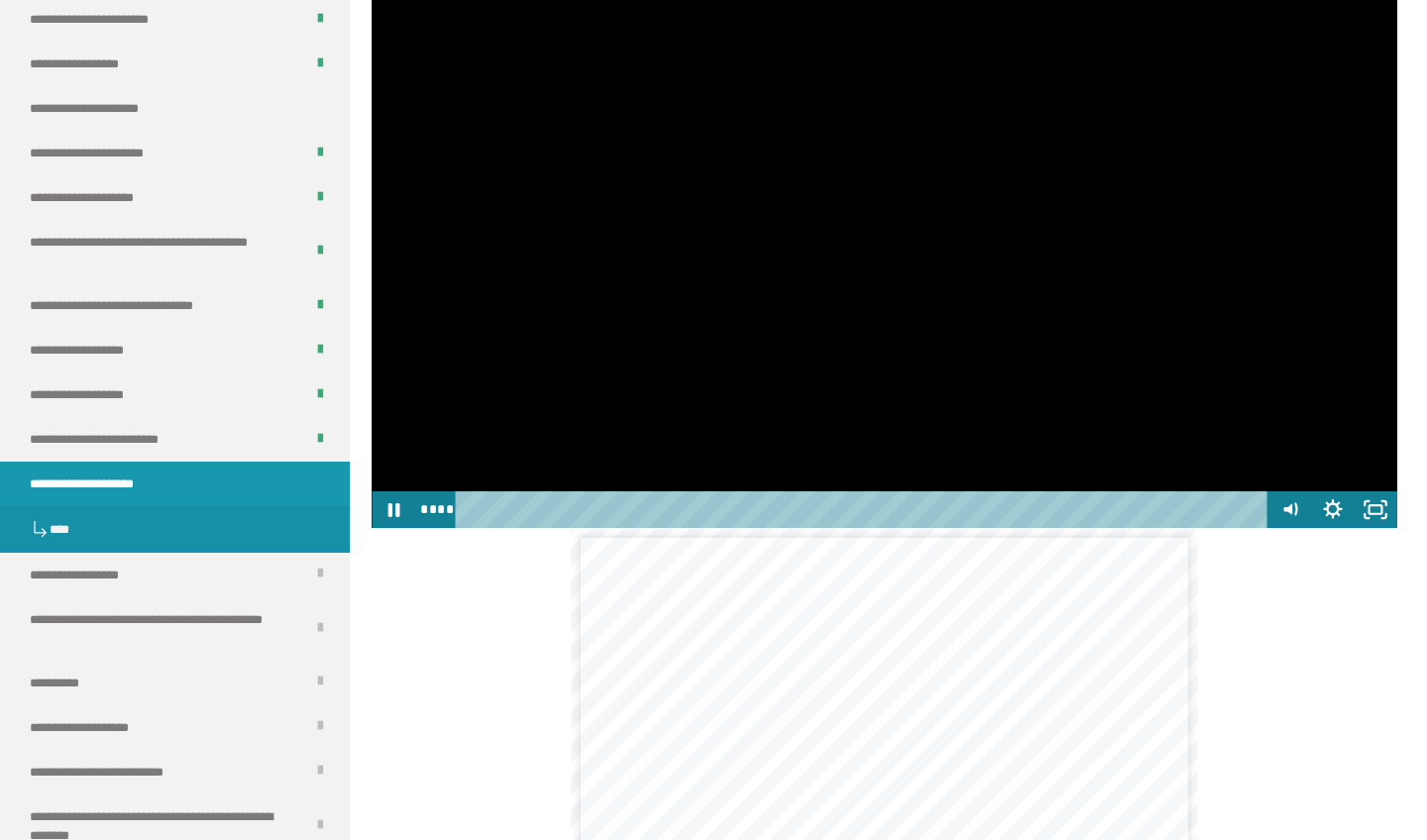 scroll, scrollTop: 1148, scrollLeft: 0, axis: vertical 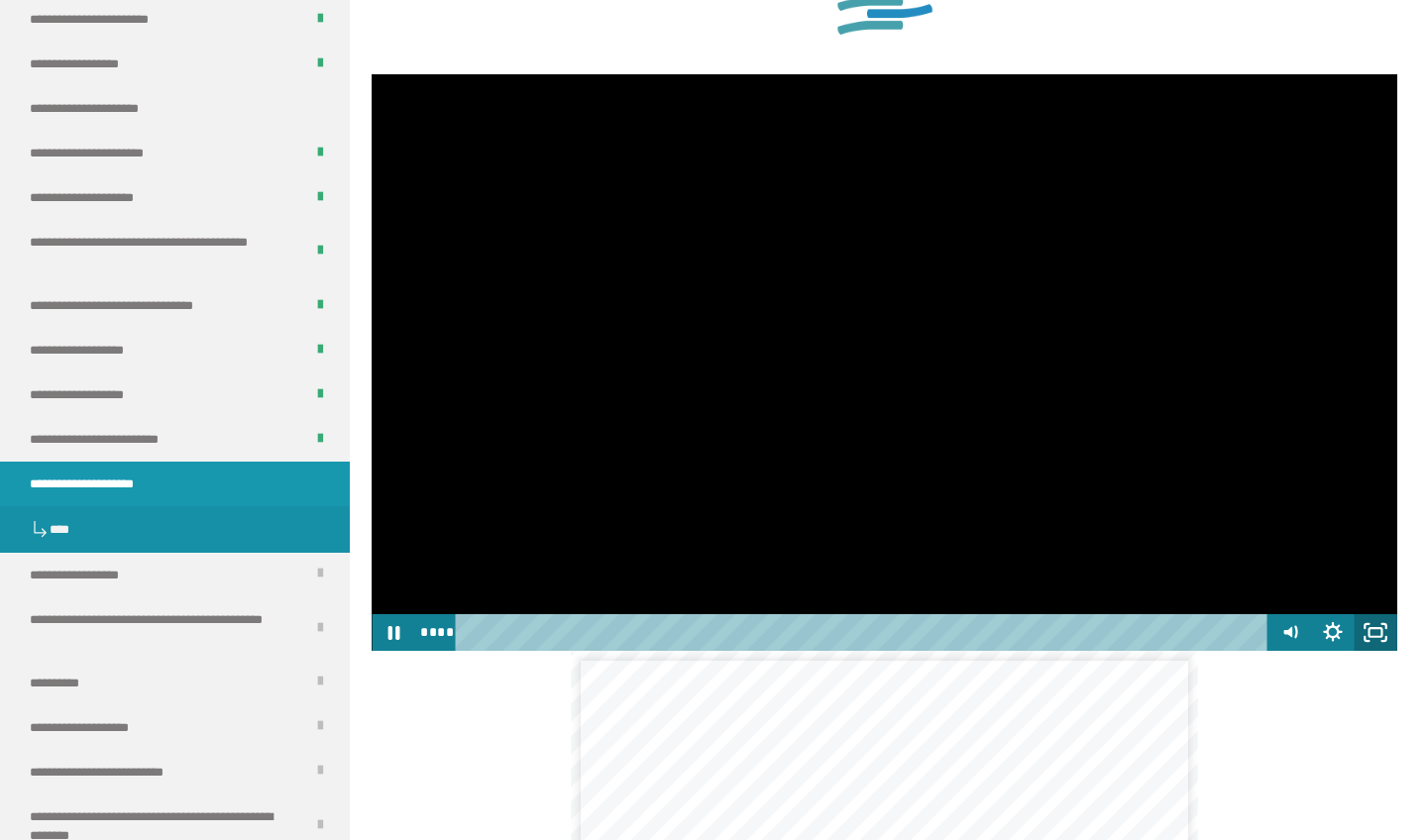 click 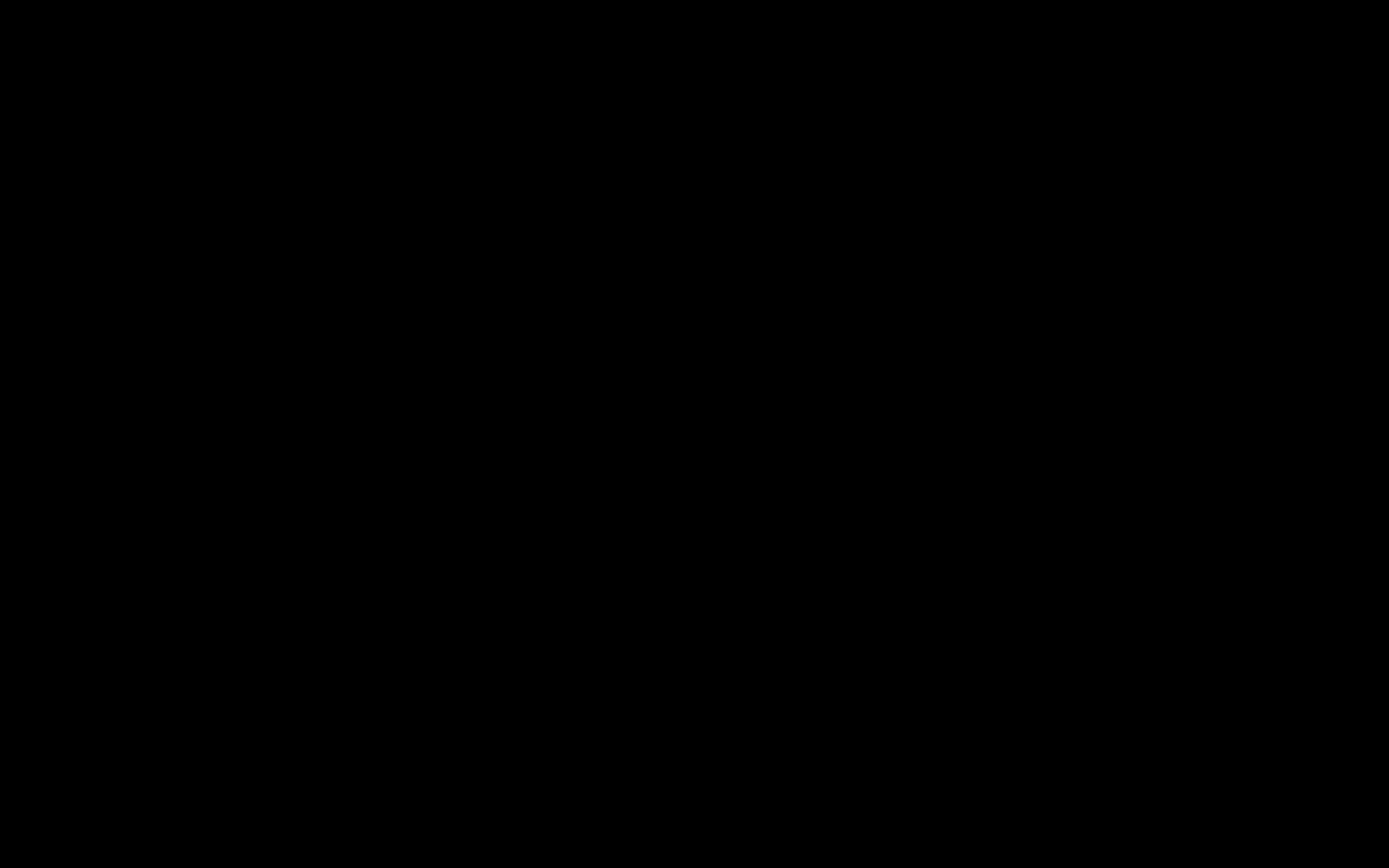 click at bounding box center (694, 434) 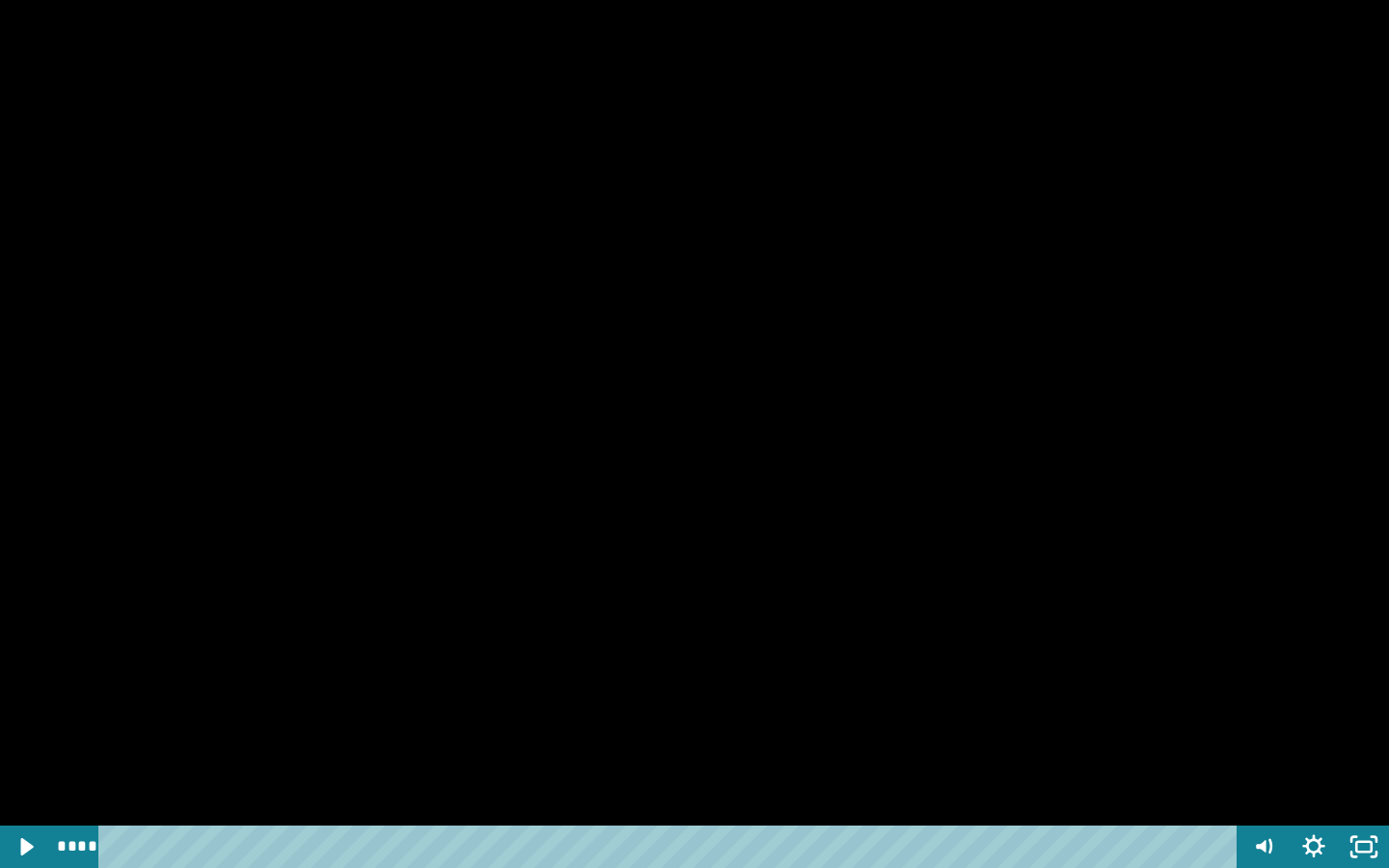 click at bounding box center (694, 434) 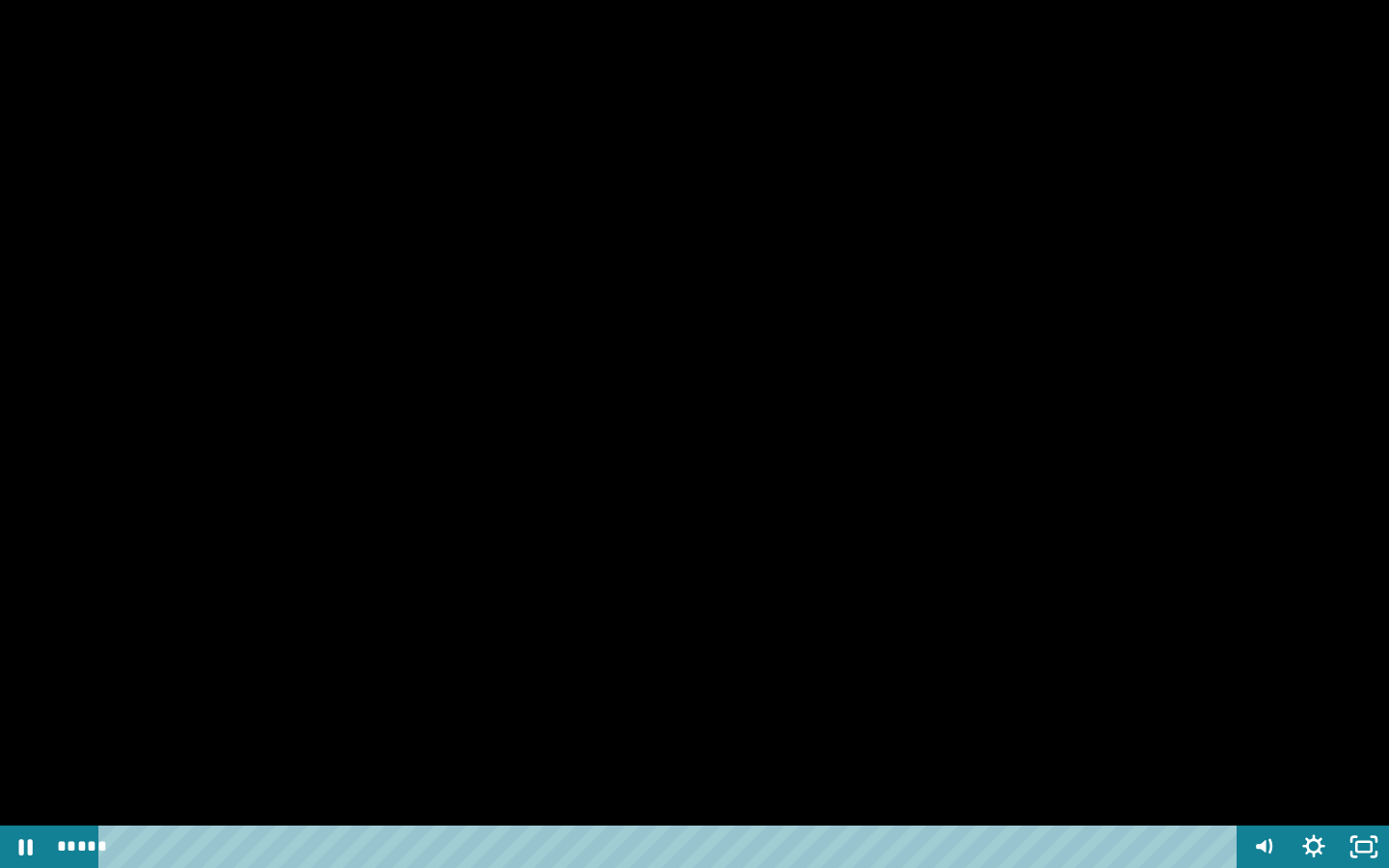 click at bounding box center (694, 434) 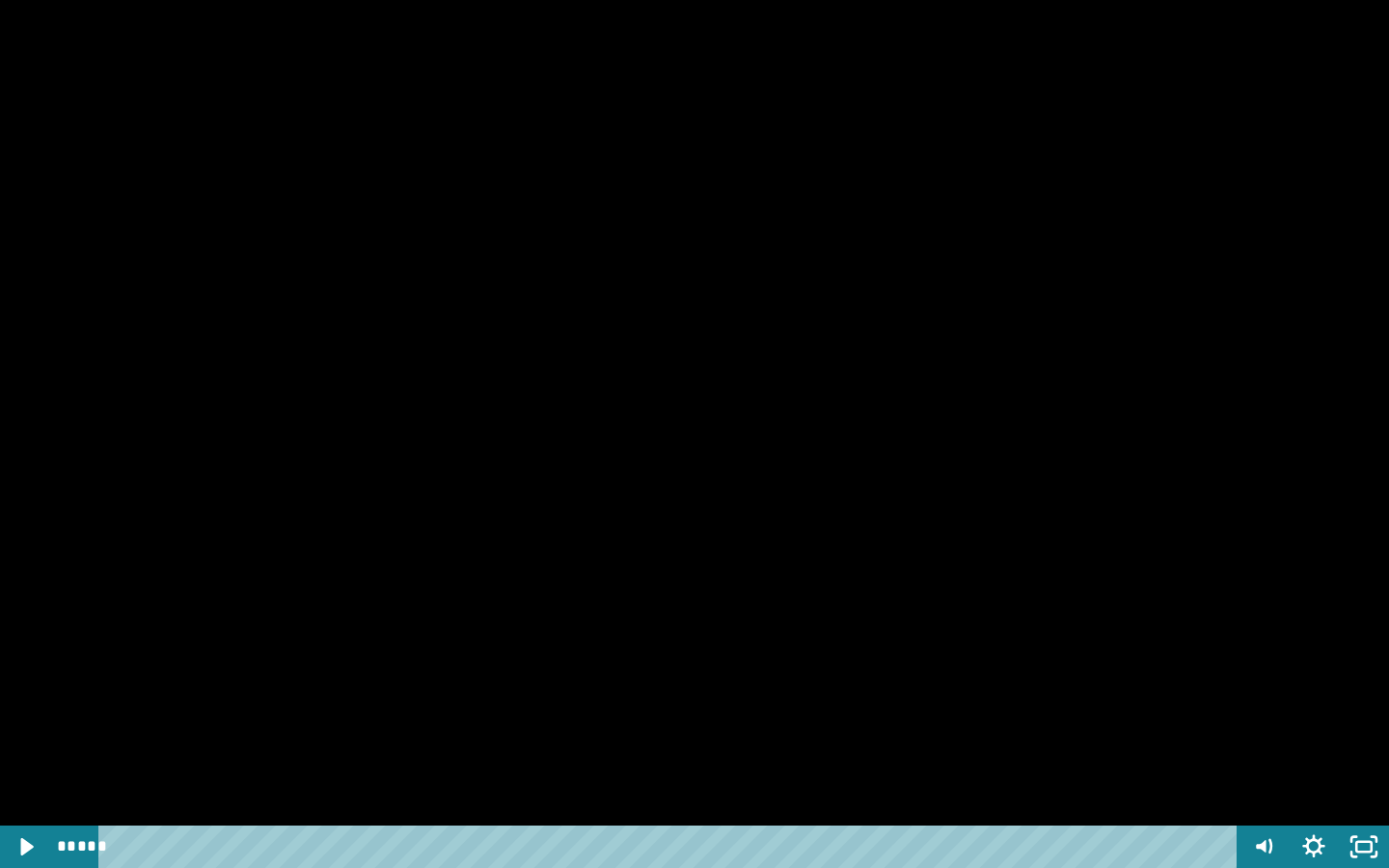 click at bounding box center [694, 434] 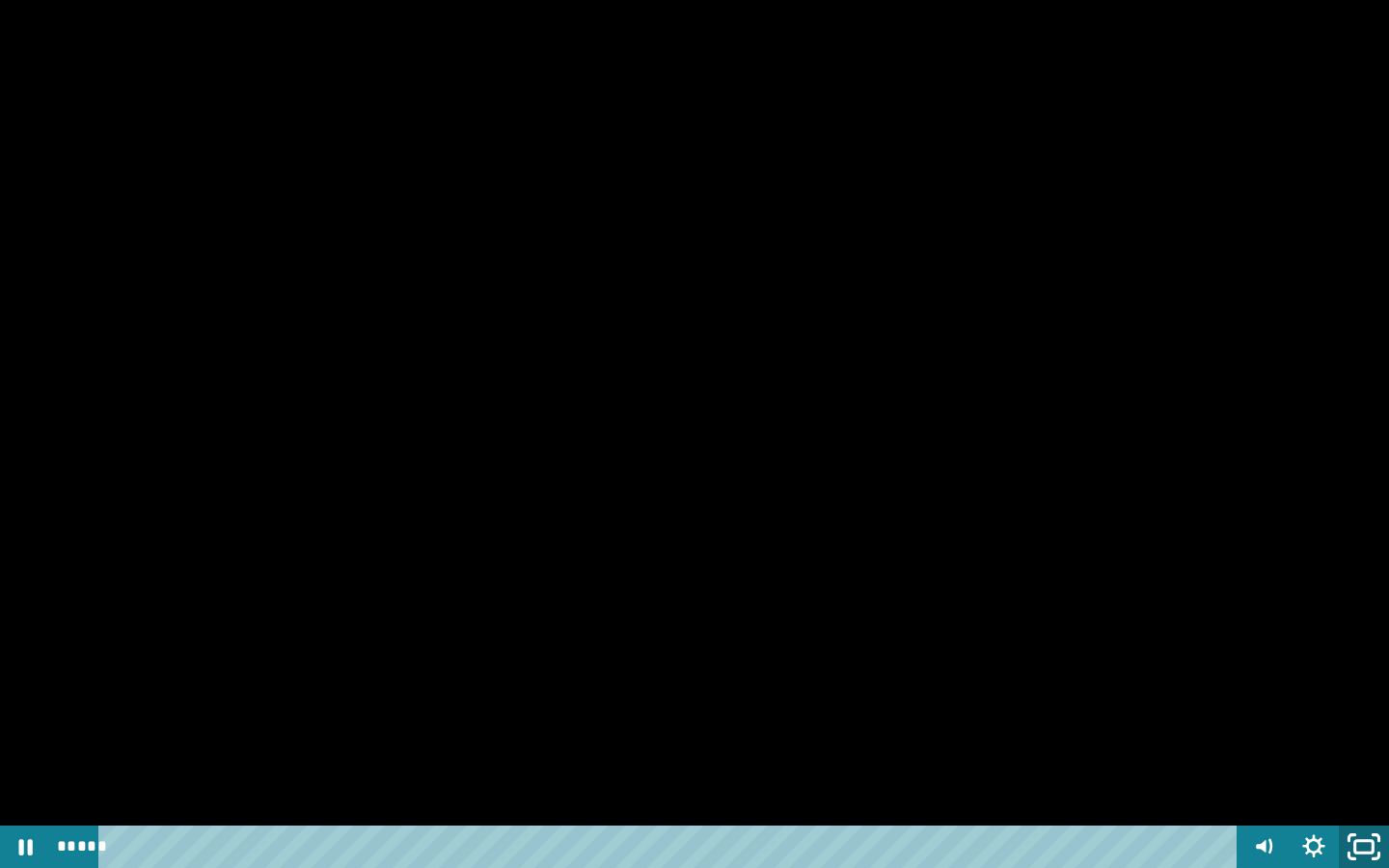 click 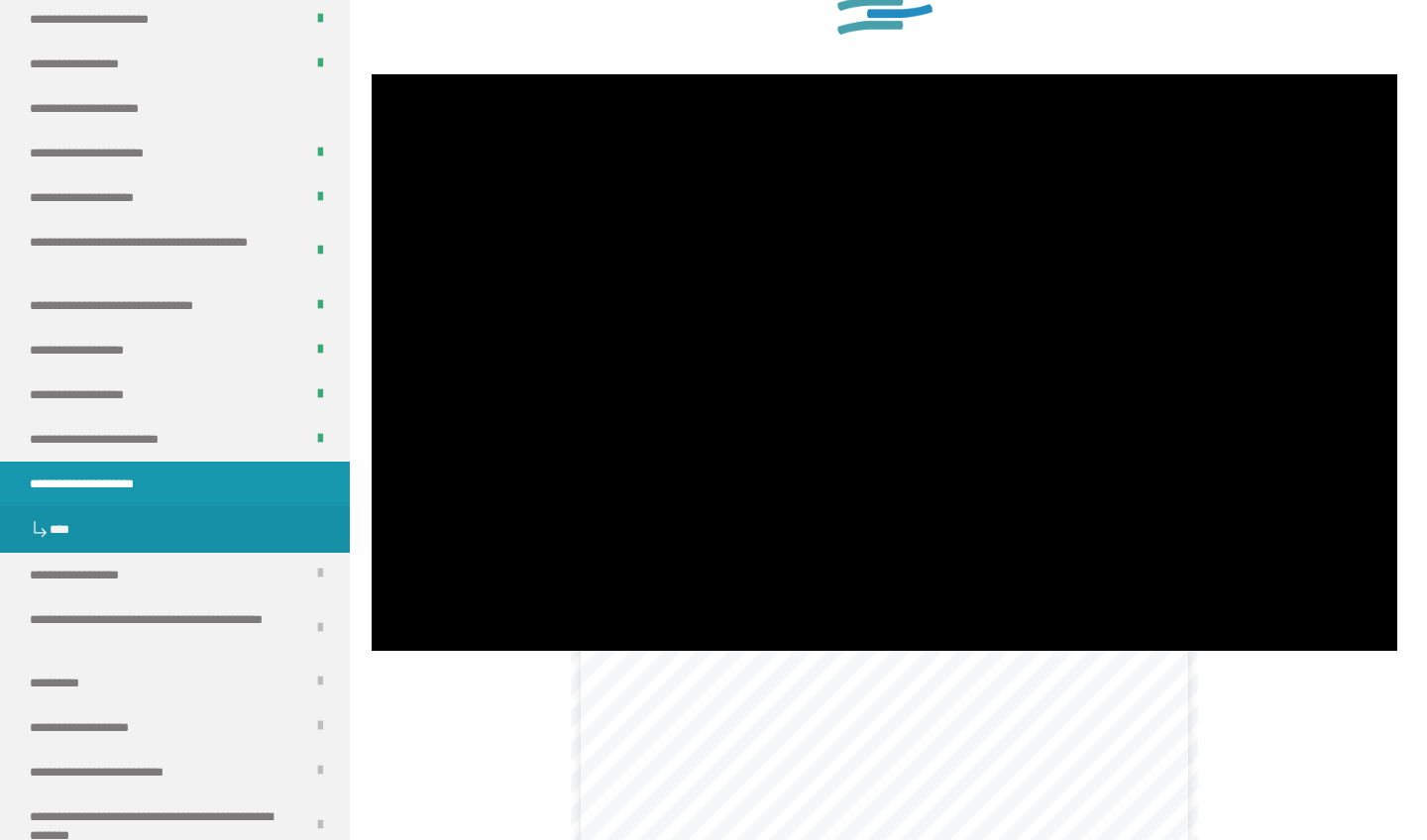 scroll, scrollTop: 26, scrollLeft: 0, axis: vertical 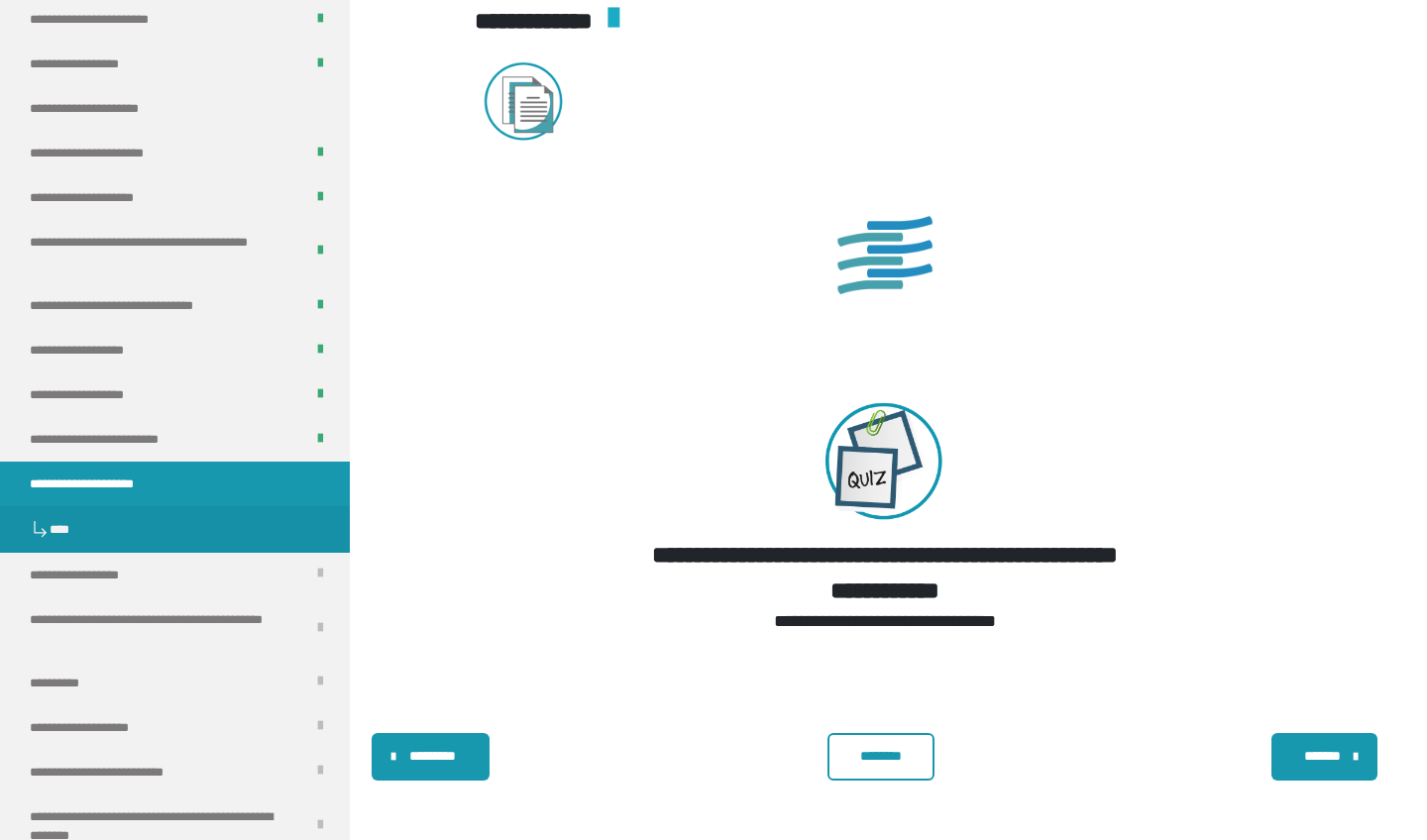 click on "********" at bounding box center (881, 757) 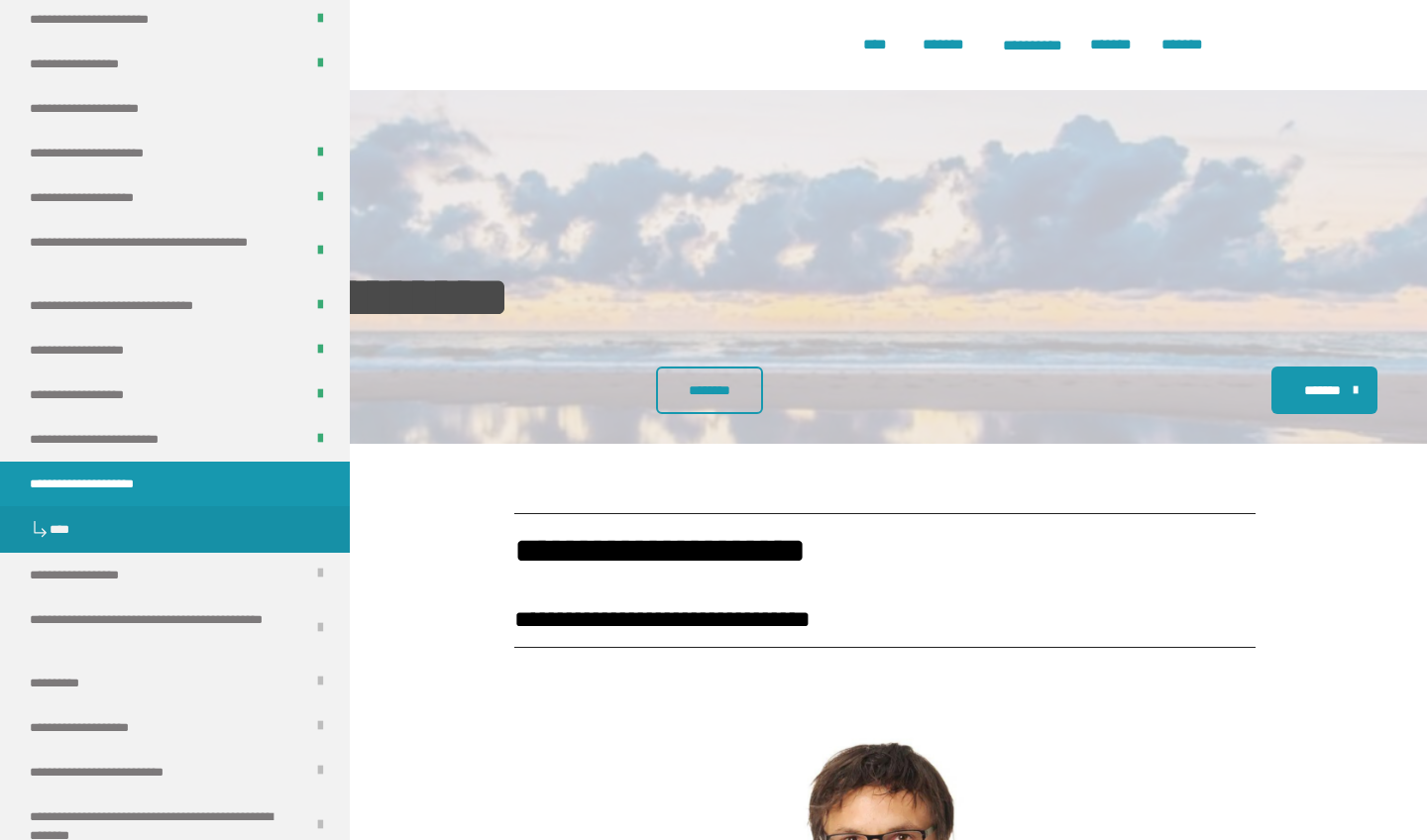 scroll, scrollTop: 0, scrollLeft: 0, axis: both 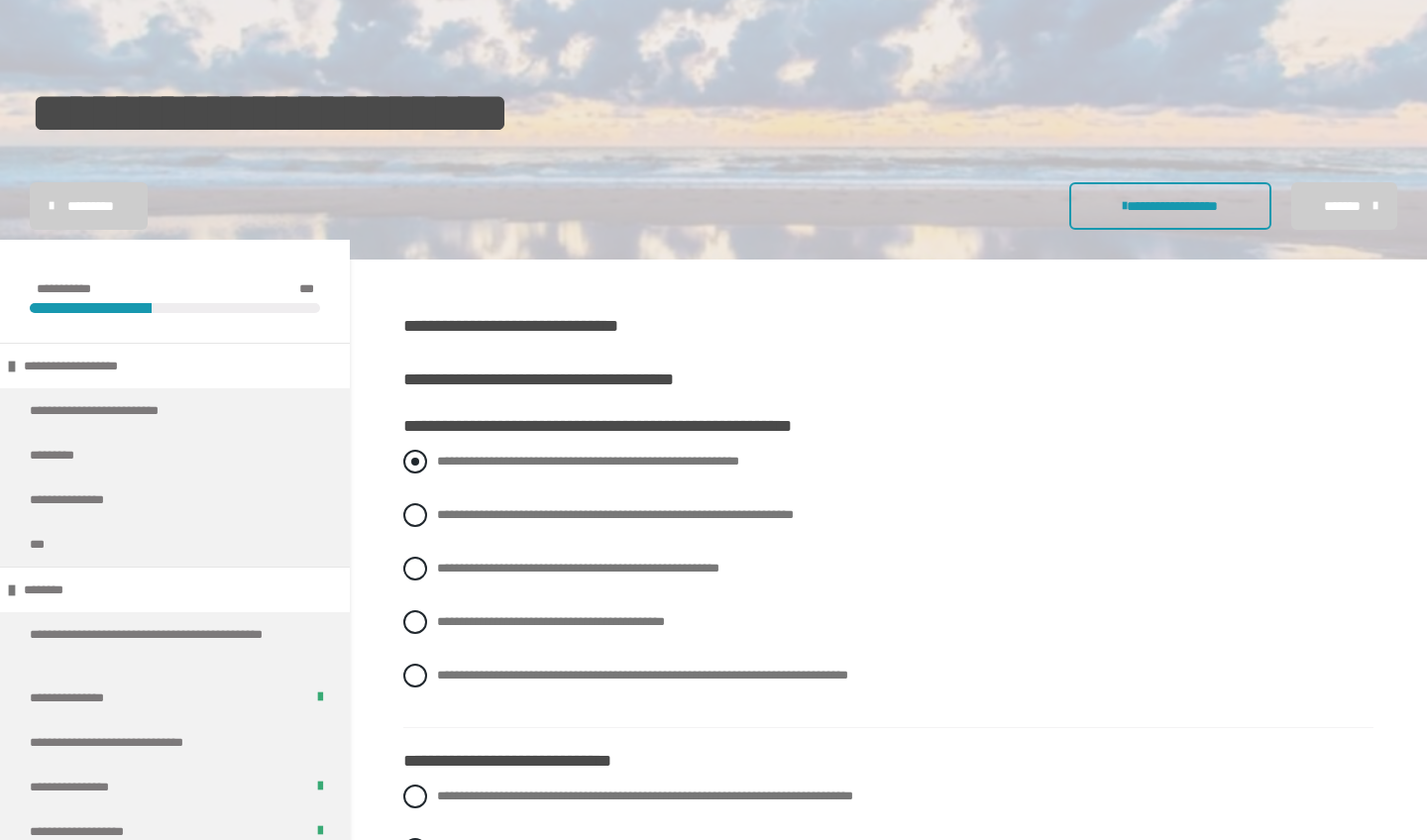 click on "**********" at bounding box center (588, 461) 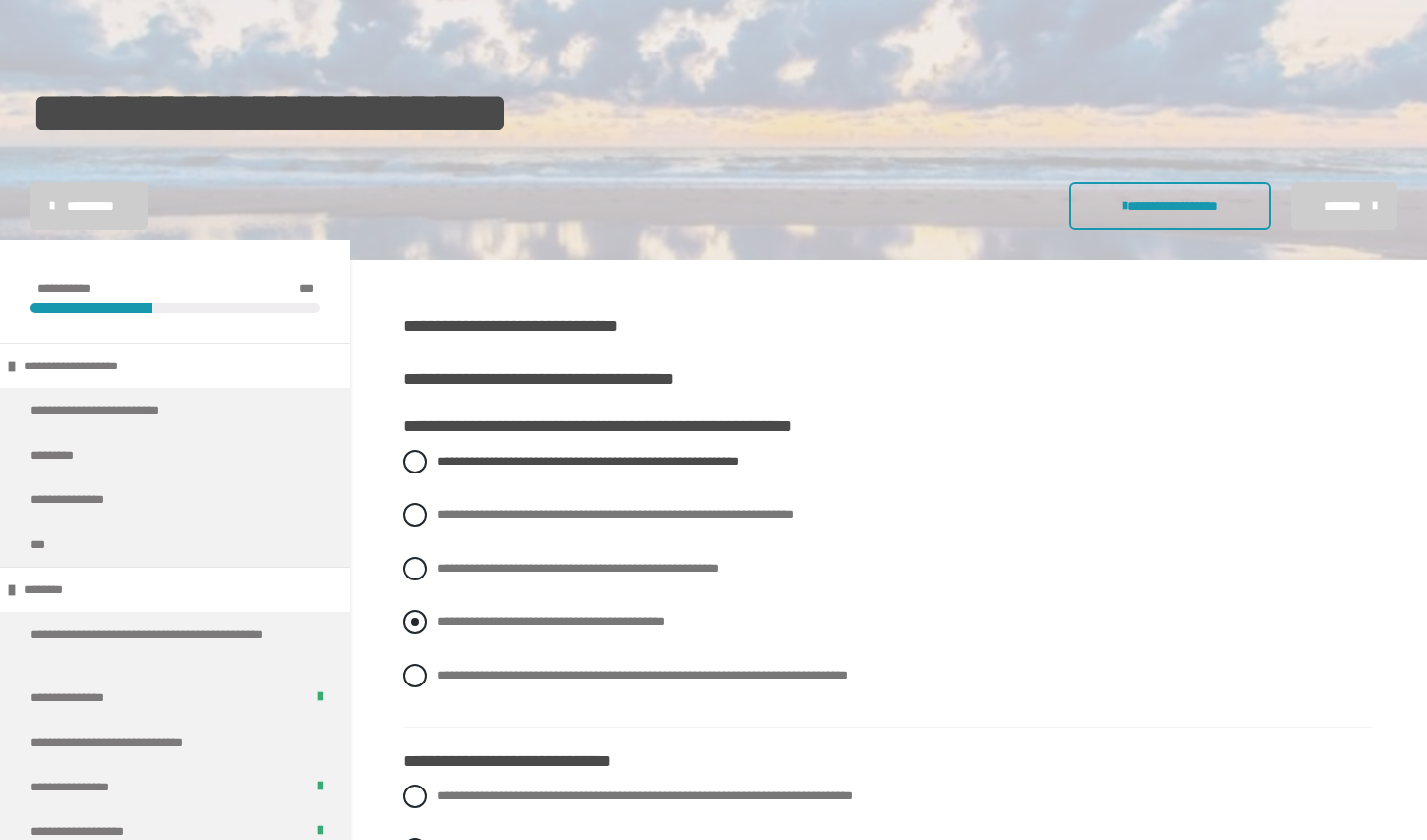 click on "**********" at bounding box center [551, 621] 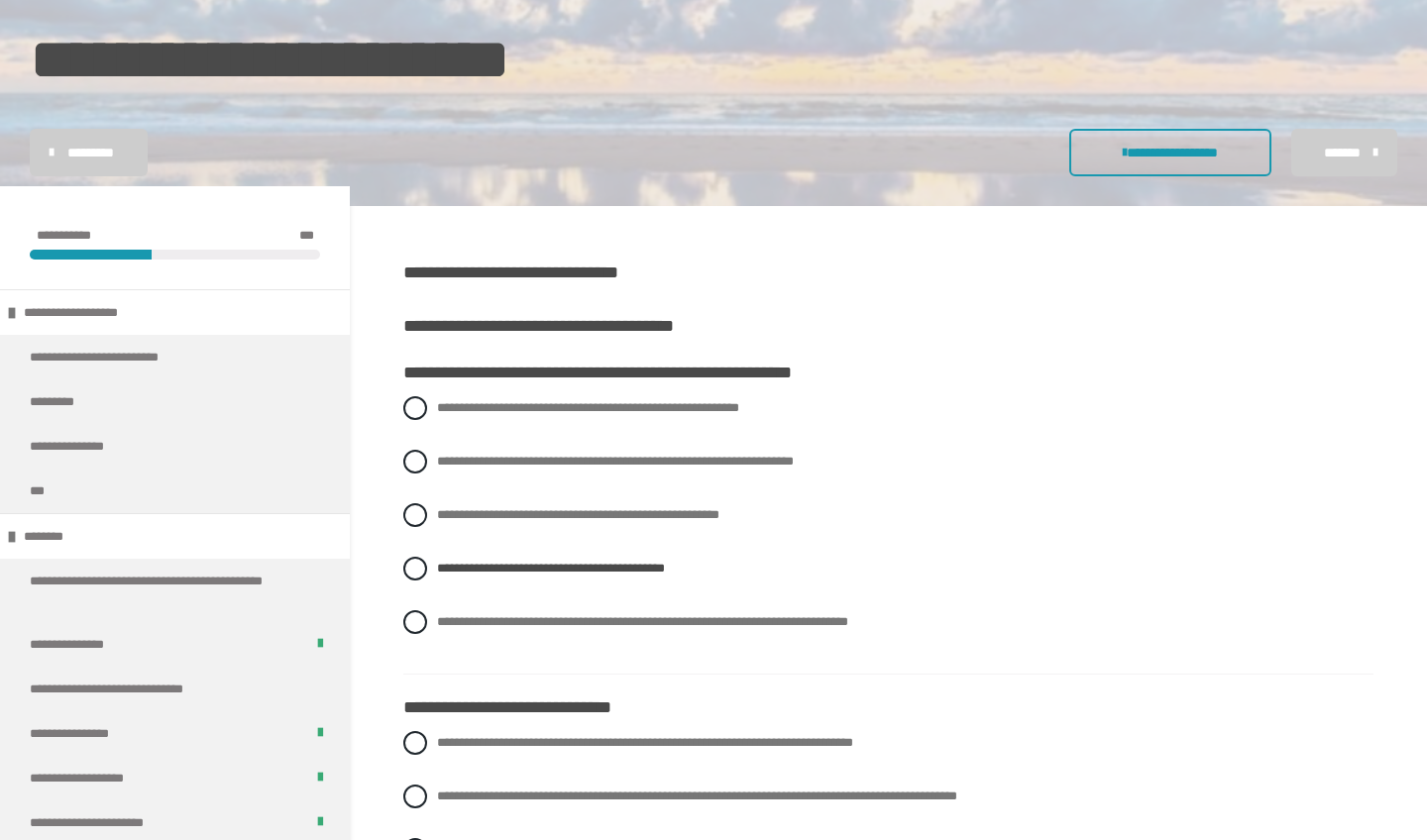 scroll, scrollTop: 232, scrollLeft: 0, axis: vertical 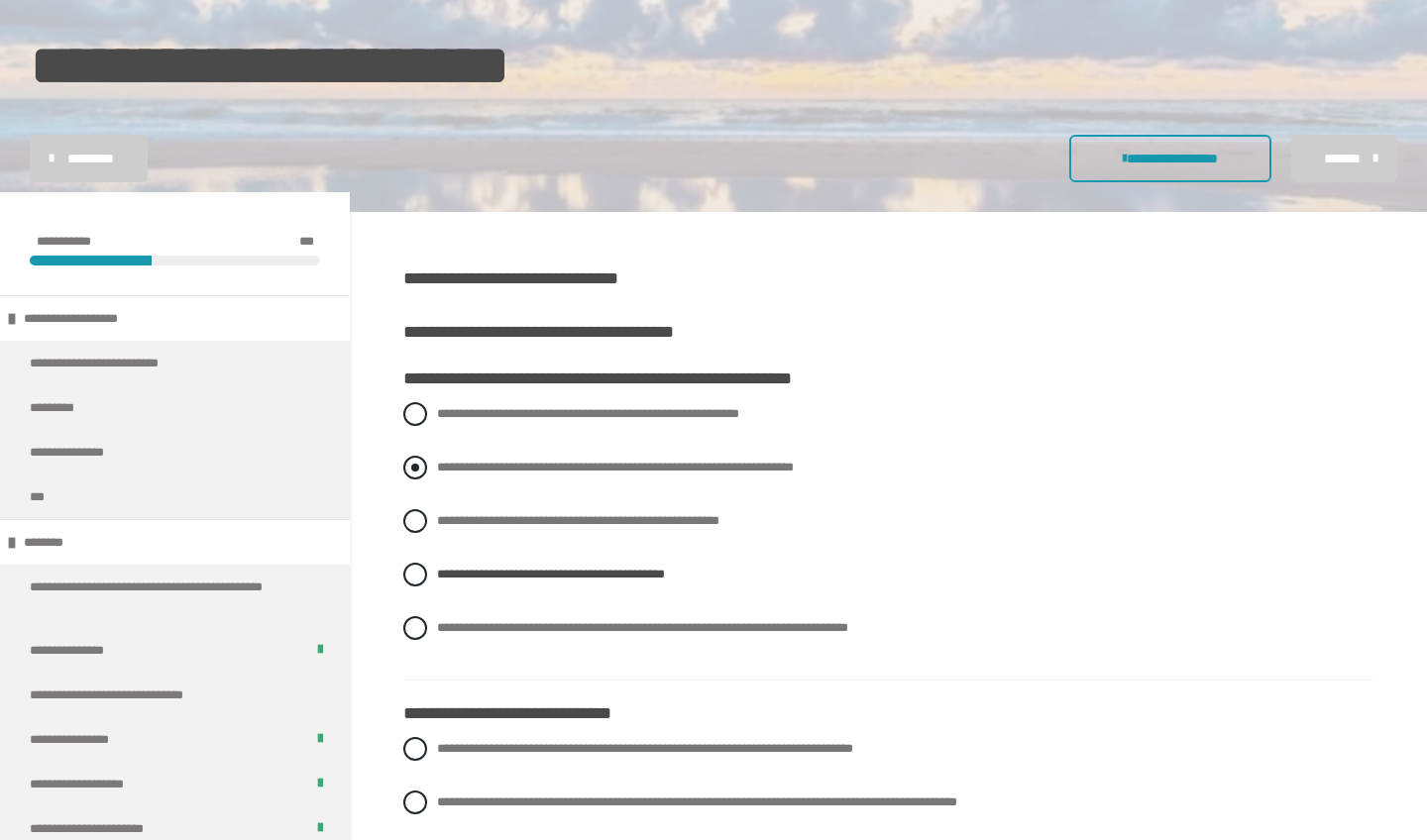 click on "**********" at bounding box center [615, 467] 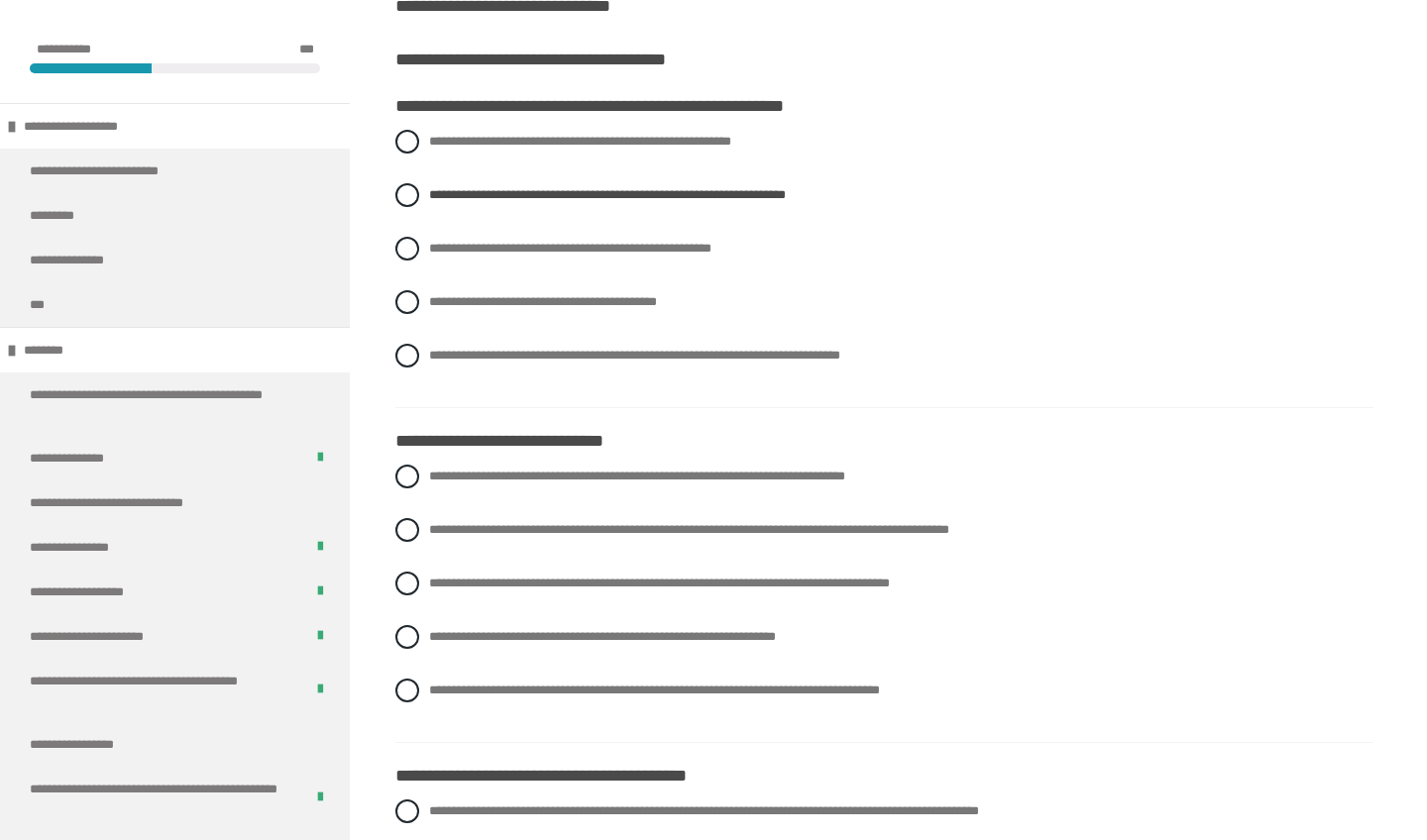 scroll, scrollTop: 504, scrollLeft: 0, axis: vertical 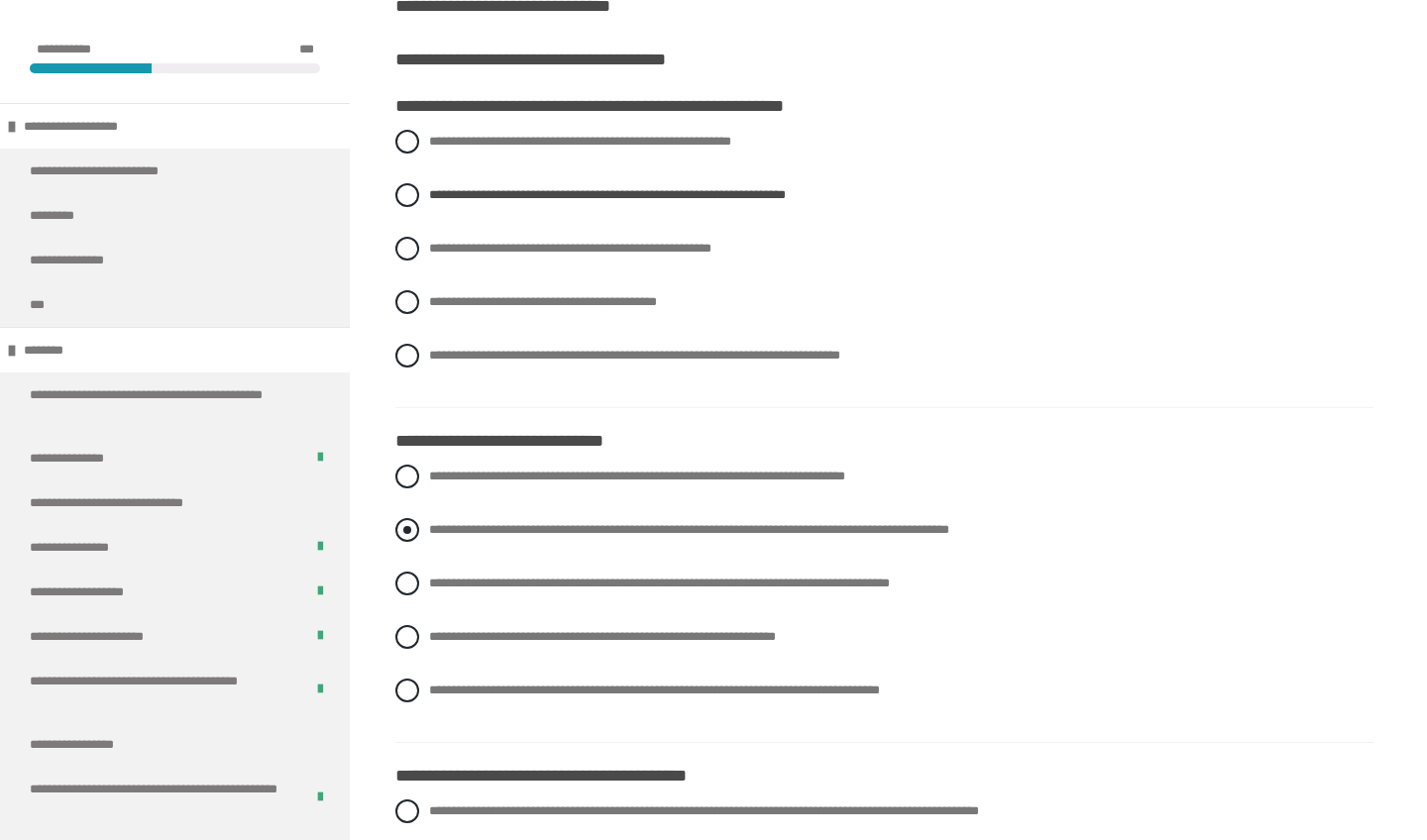 click on "**********" at bounding box center (689, 529) 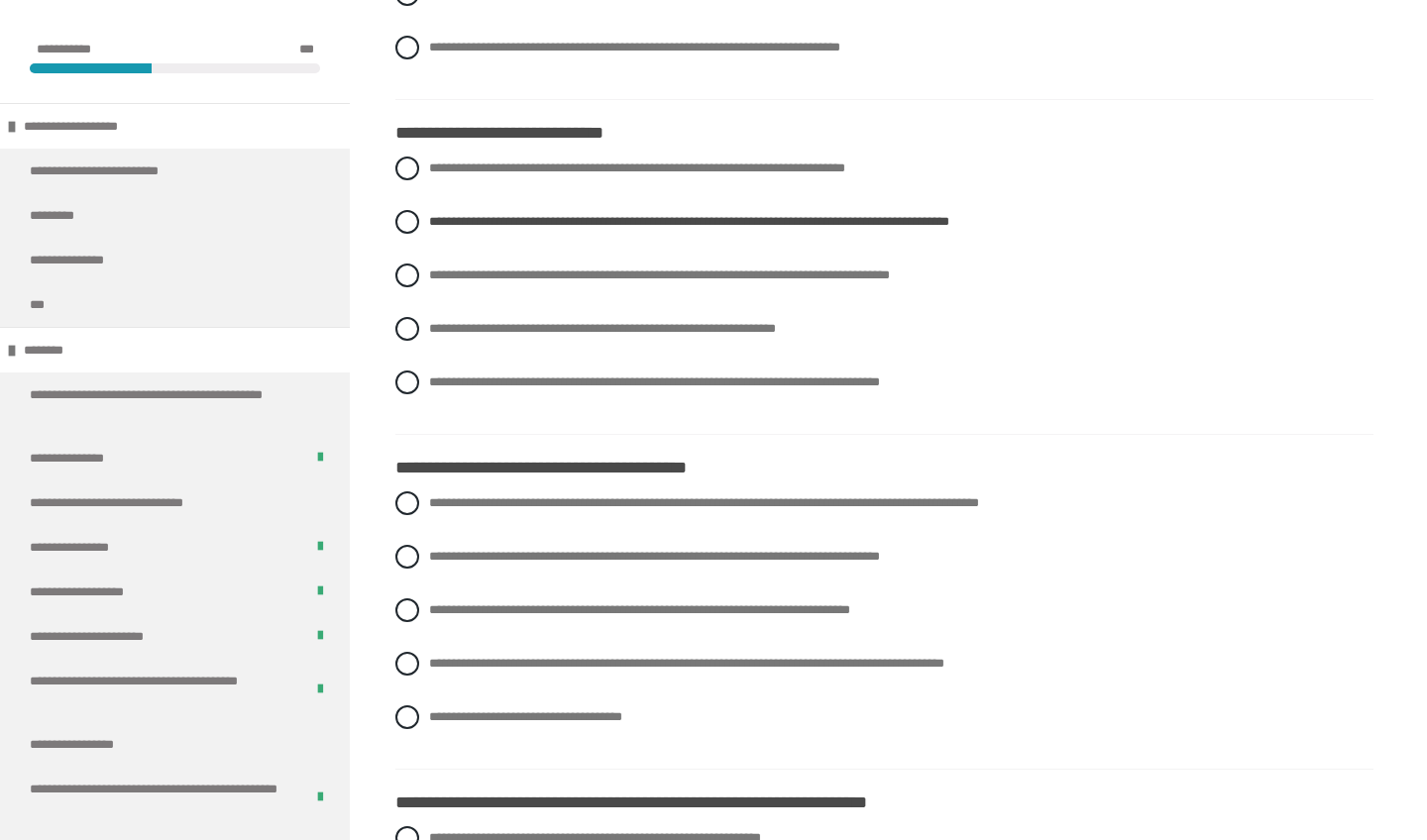 scroll, scrollTop: 815, scrollLeft: 0, axis: vertical 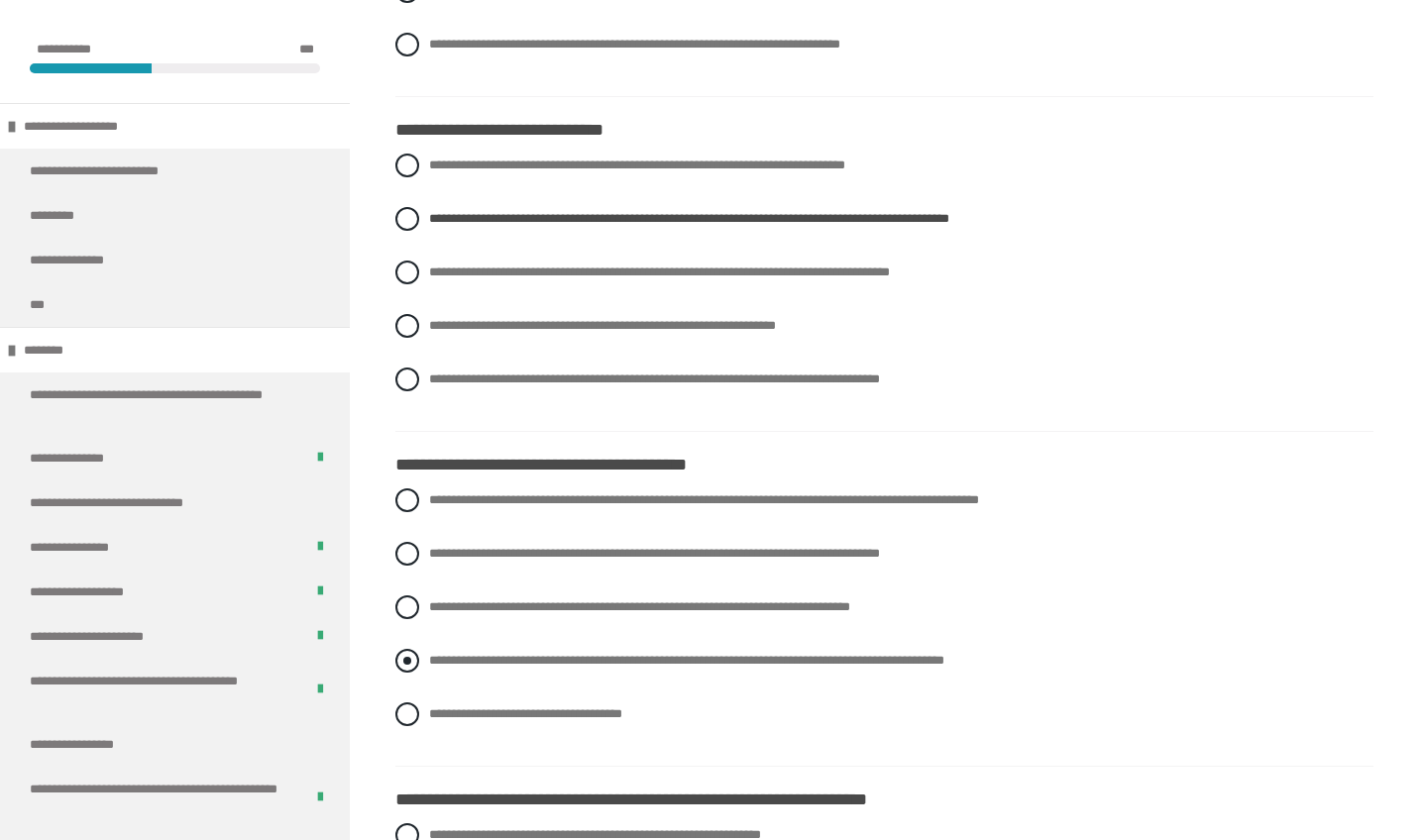 click on "**********" at bounding box center [687, 660] 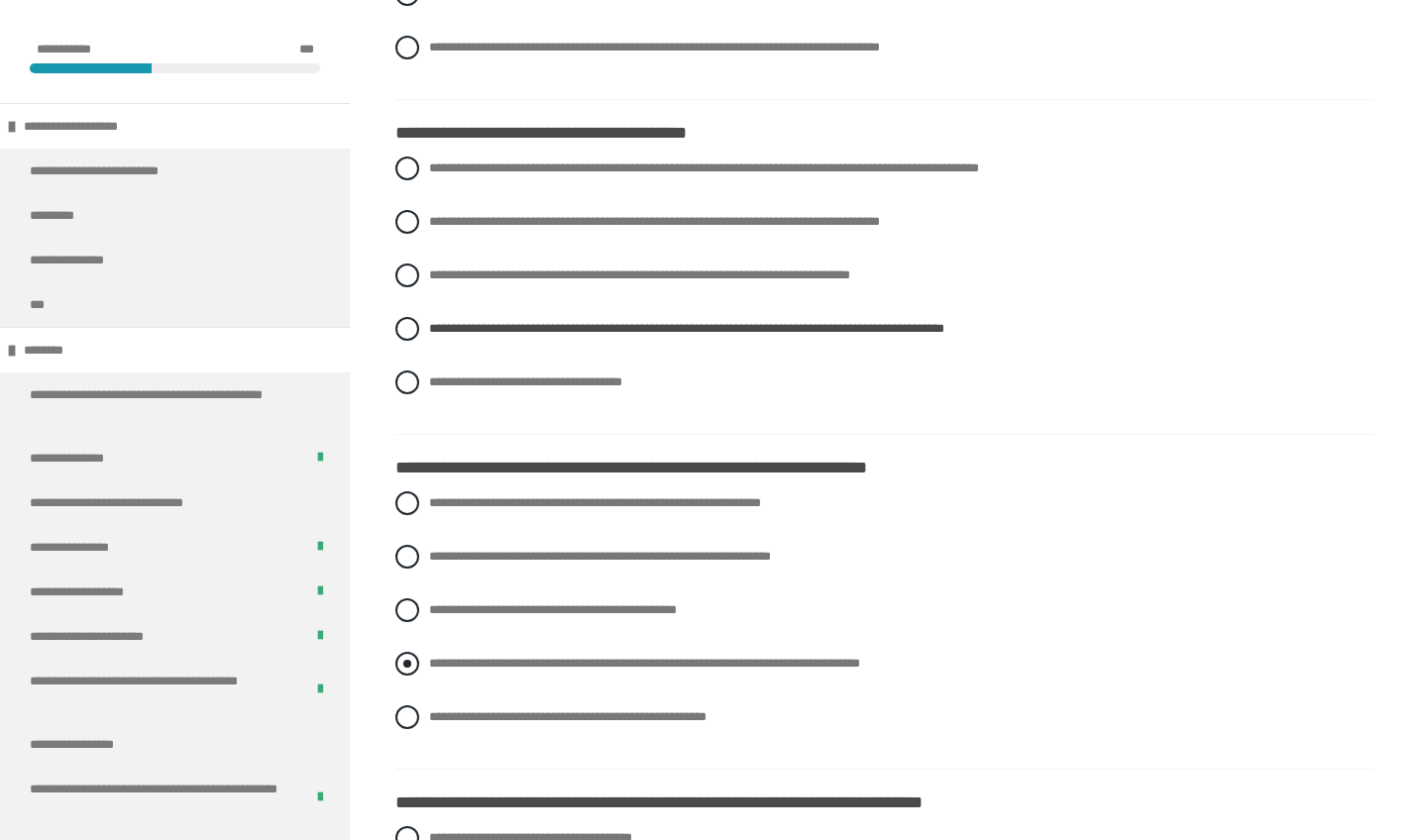 scroll, scrollTop: 1165, scrollLeft: 0, axis: vertical 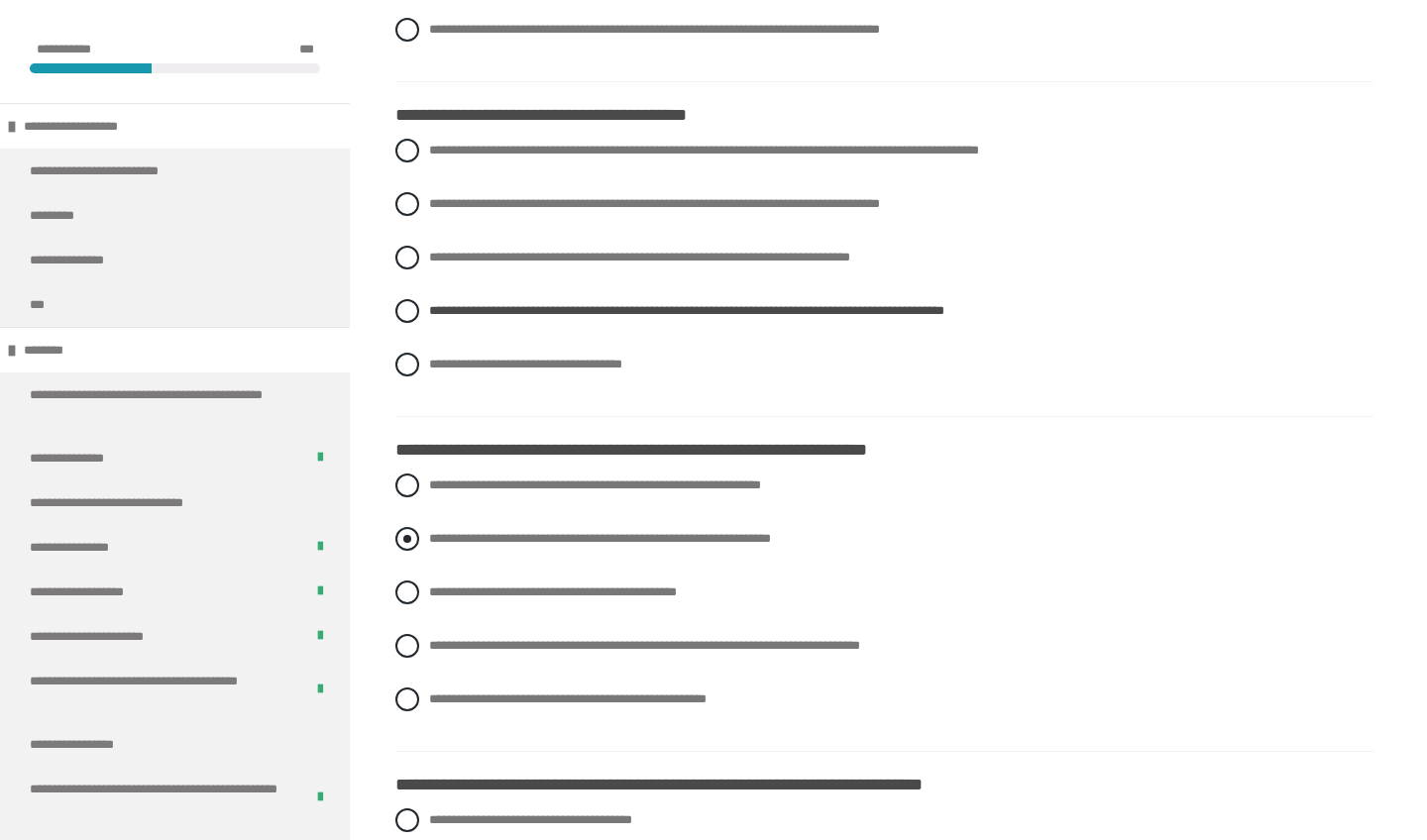 click on "**********" at bounding box center [600, 538] 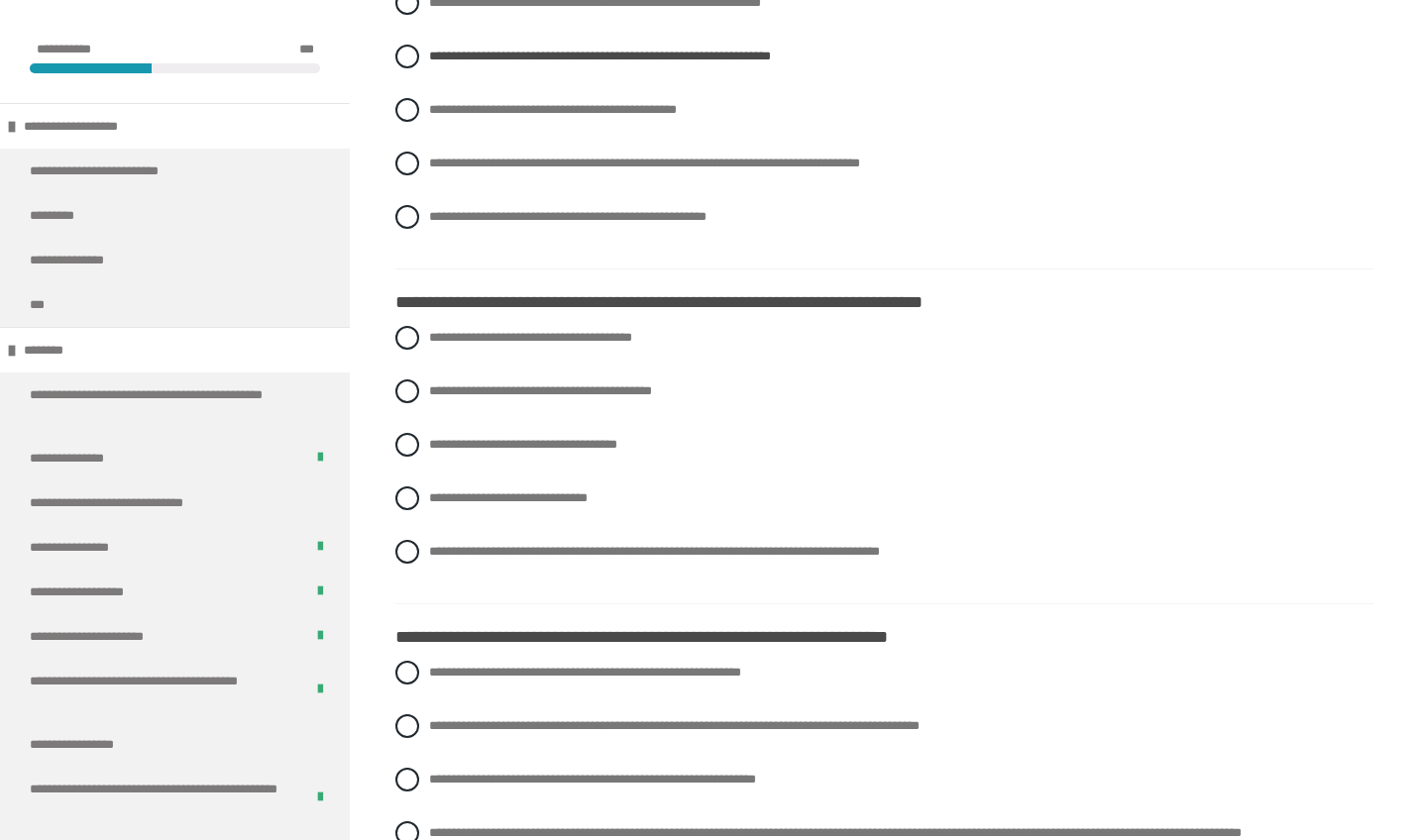 scroll, scrollTop: 1652, scrollLeft: 0, axis: vertical 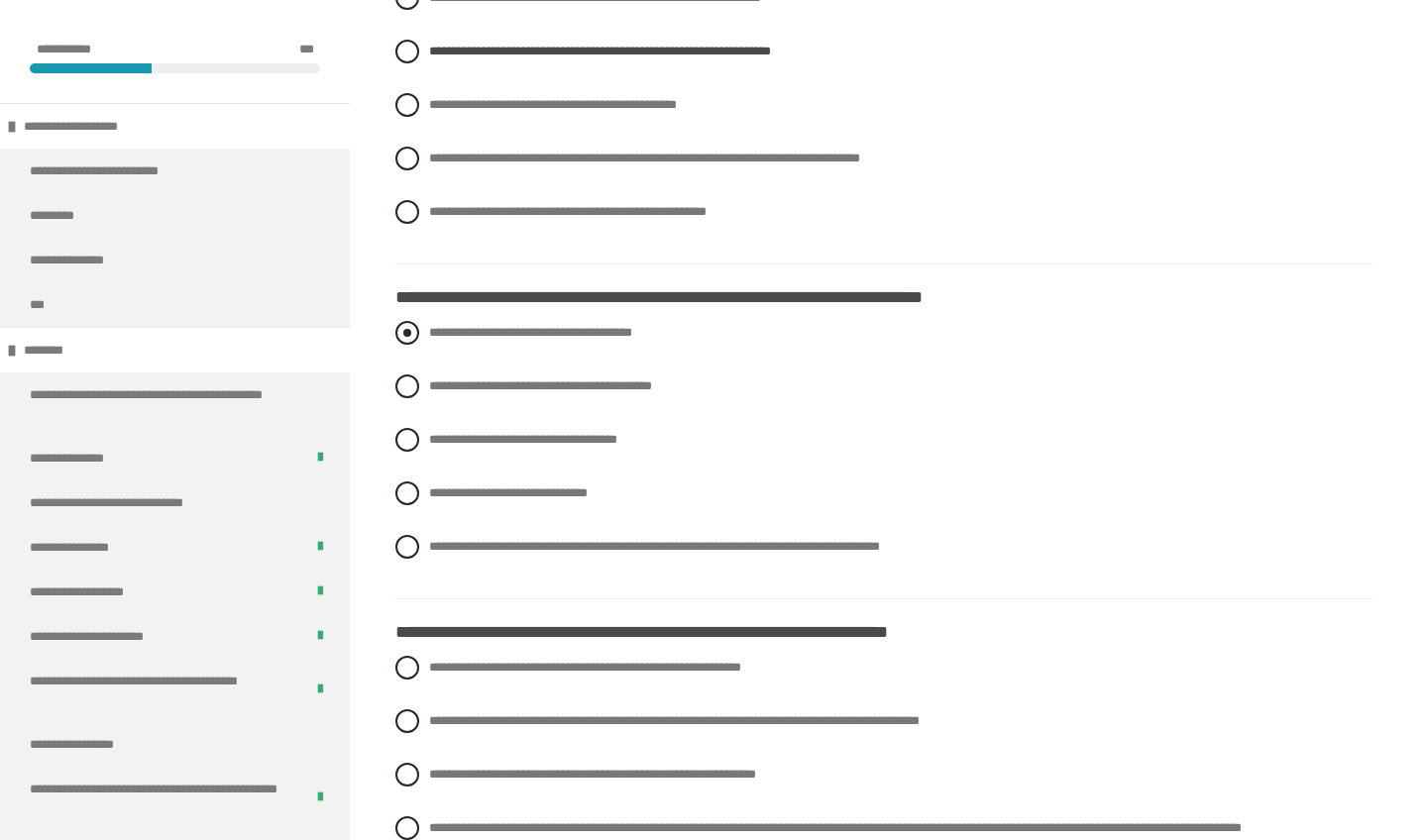 click on "**********" at bounding box center (884, 333) 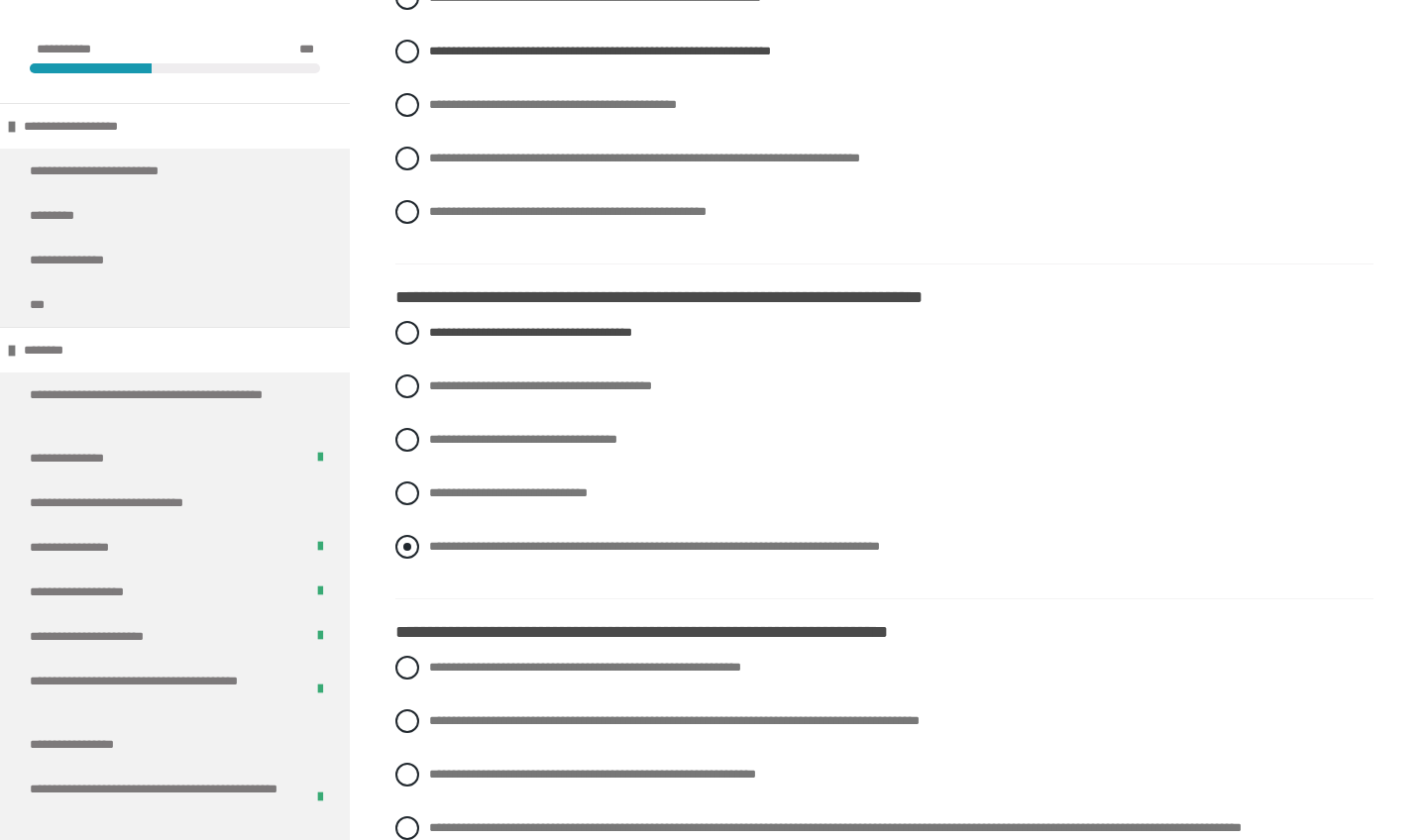 click on "**********" at bounding box center (654, 546) 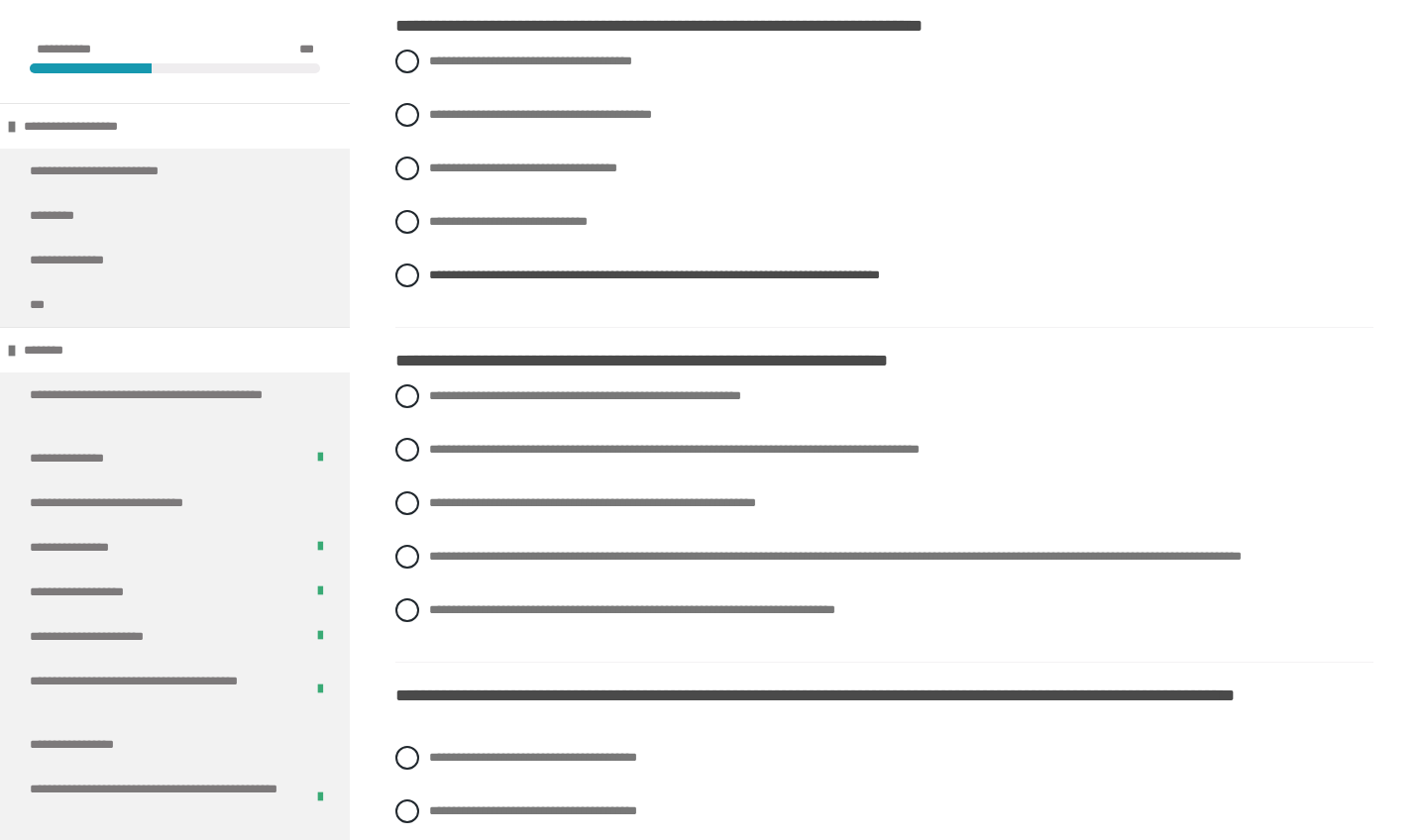 scroll, scrollTop: 1925, scrollLeft: 0, axis: vertical 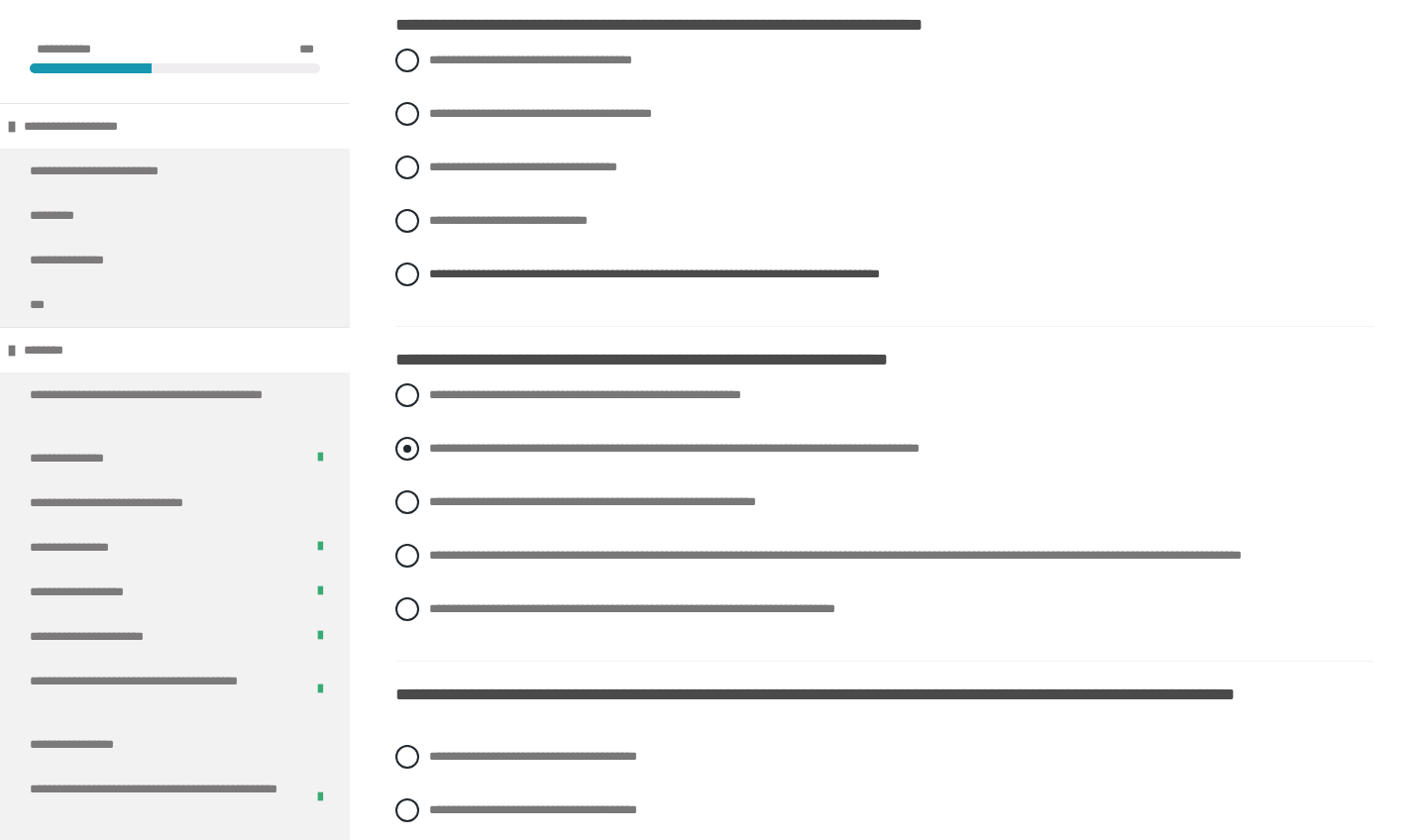 click on "**********" at bounding box center (674, 448) 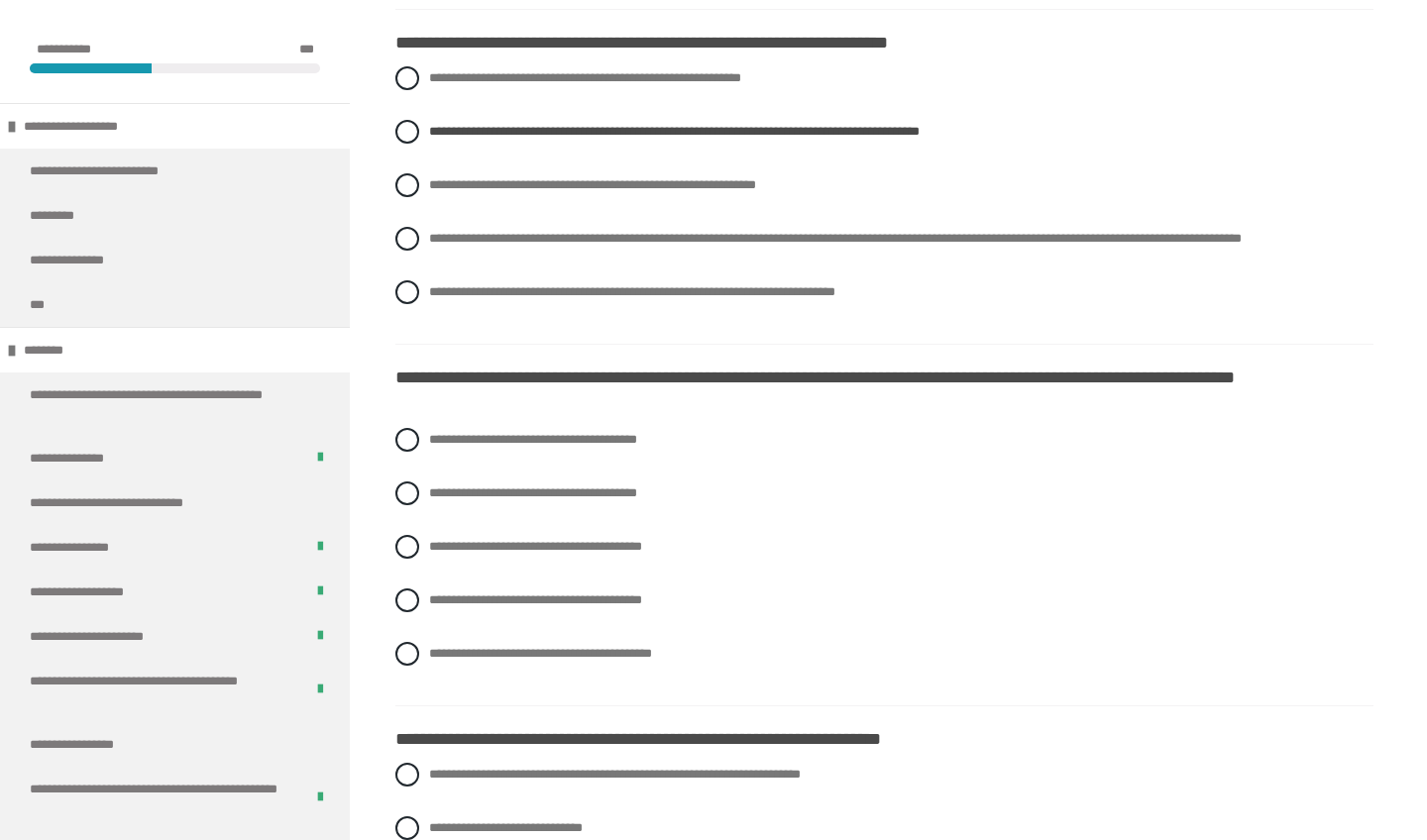 scroll, scrollTop: 2247, scrollLeft: 0, axis: vertical 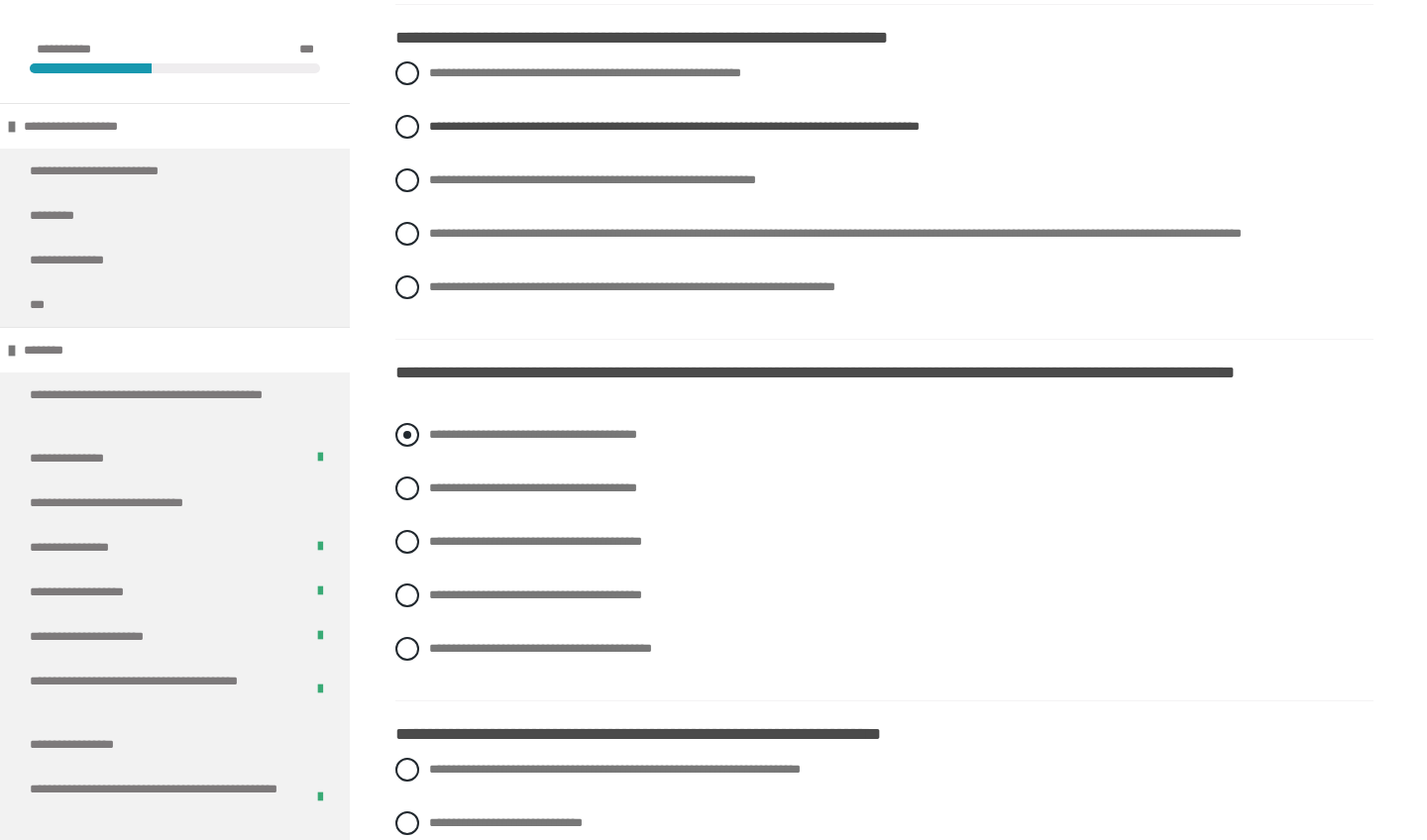 click on "**********" at bounding box center [533, 434] 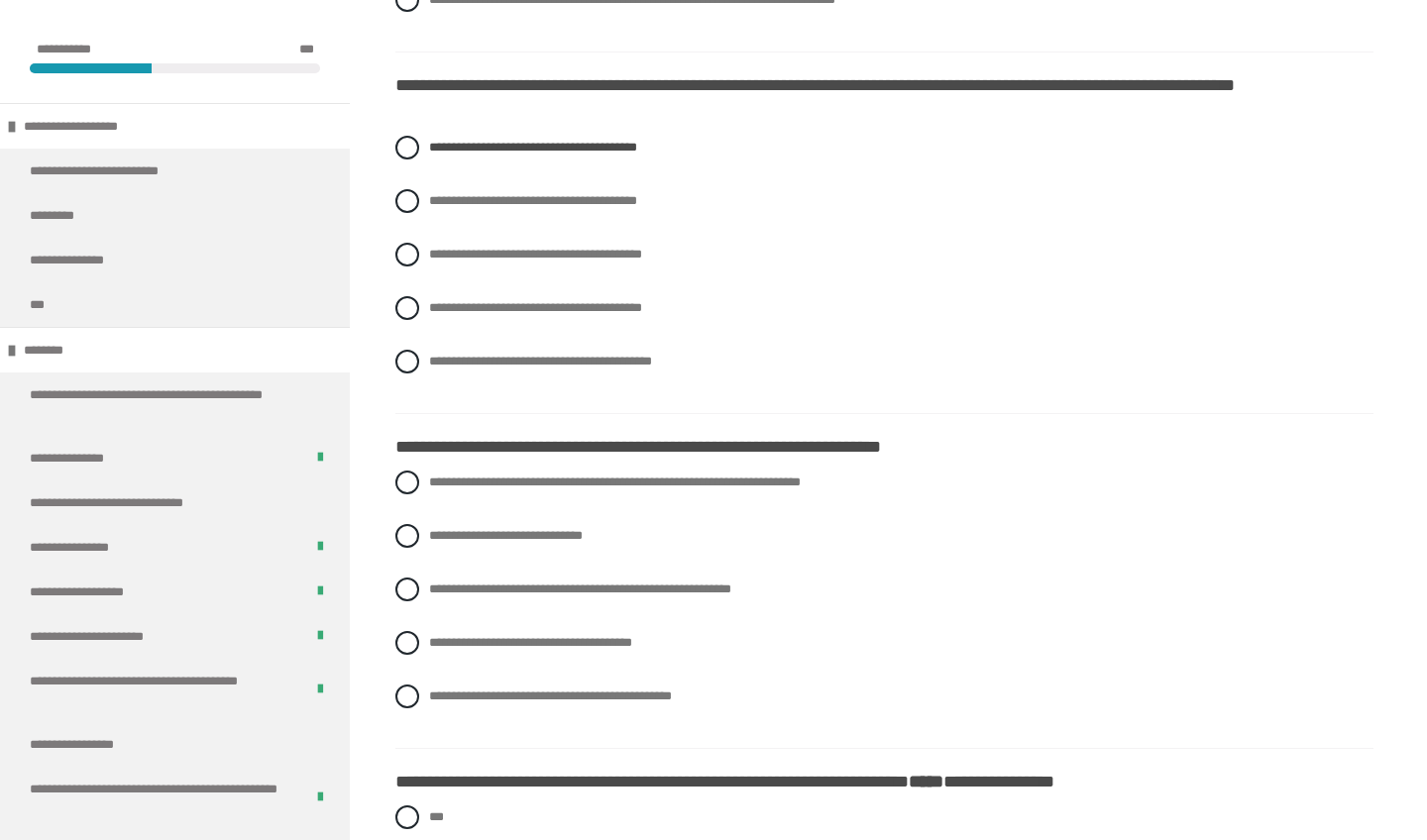 scroll, scrollTop: 2543, scrollLeft: 0, axis: vertical 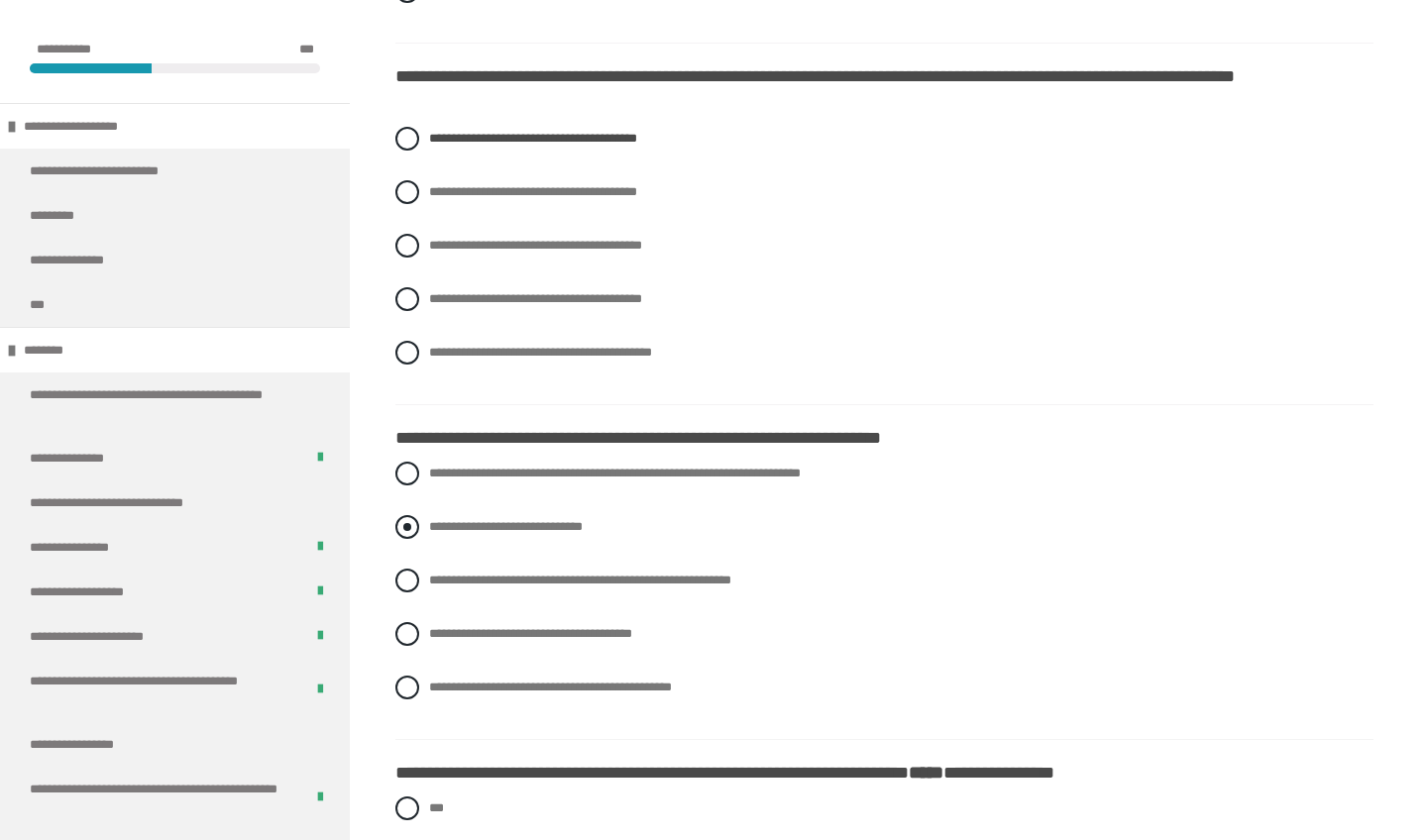 click on "**********" at bounding box center [884, 527] 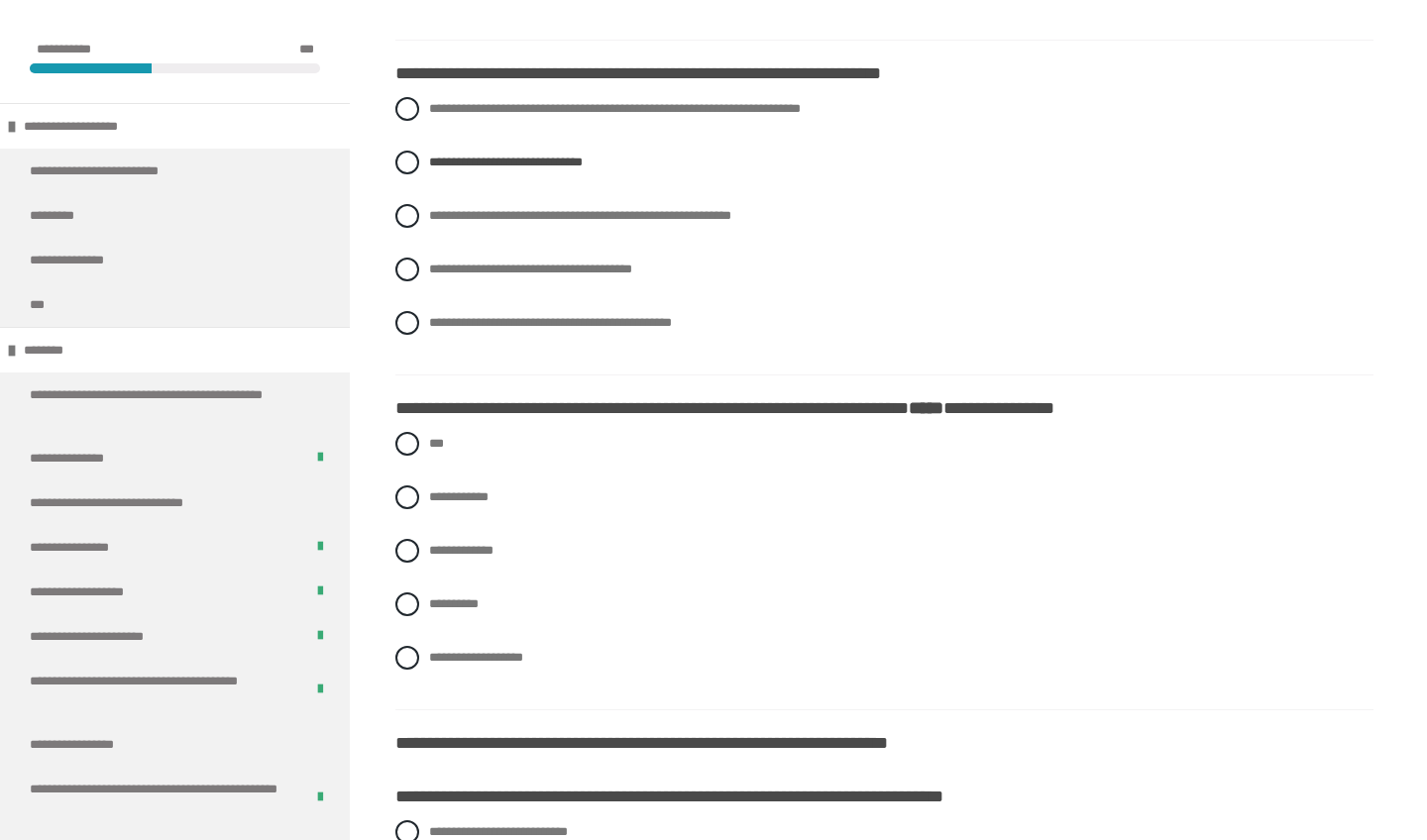 scroll, scrollTop: 2908, scrollLeft: 0, axis: vertical 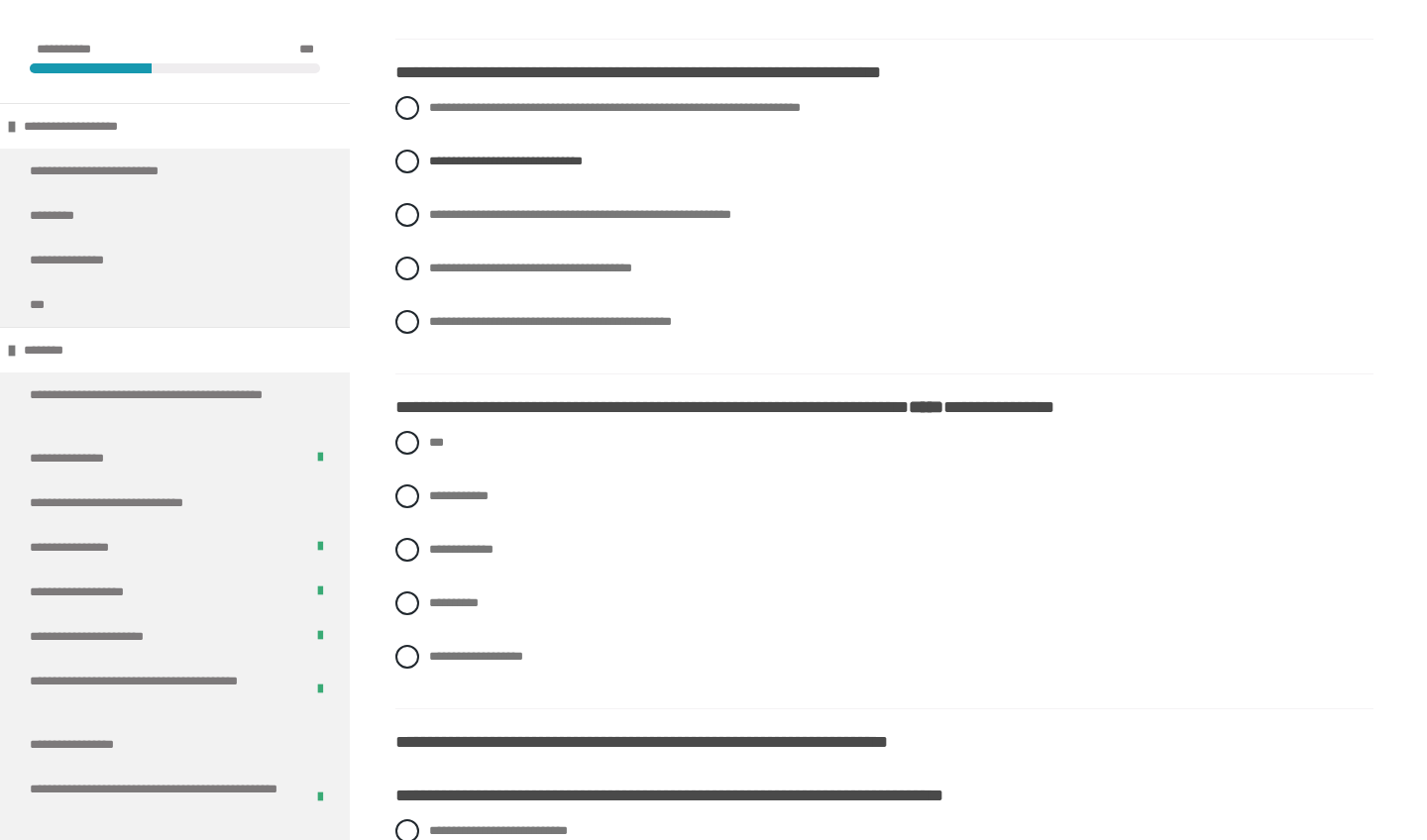 click on "**********" at bounding box center [884, 565] 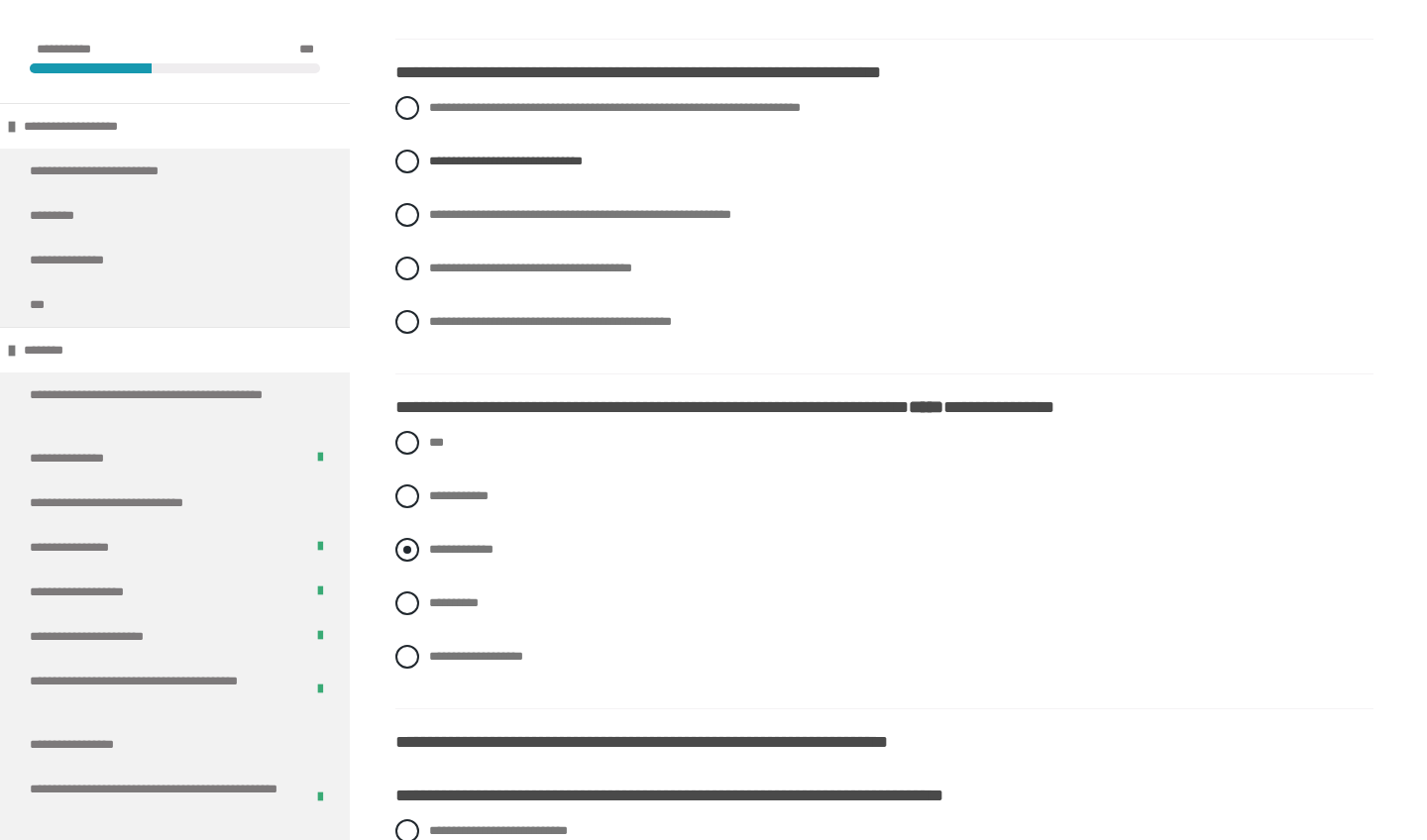click on "**********" at bounding box center [884, 550] 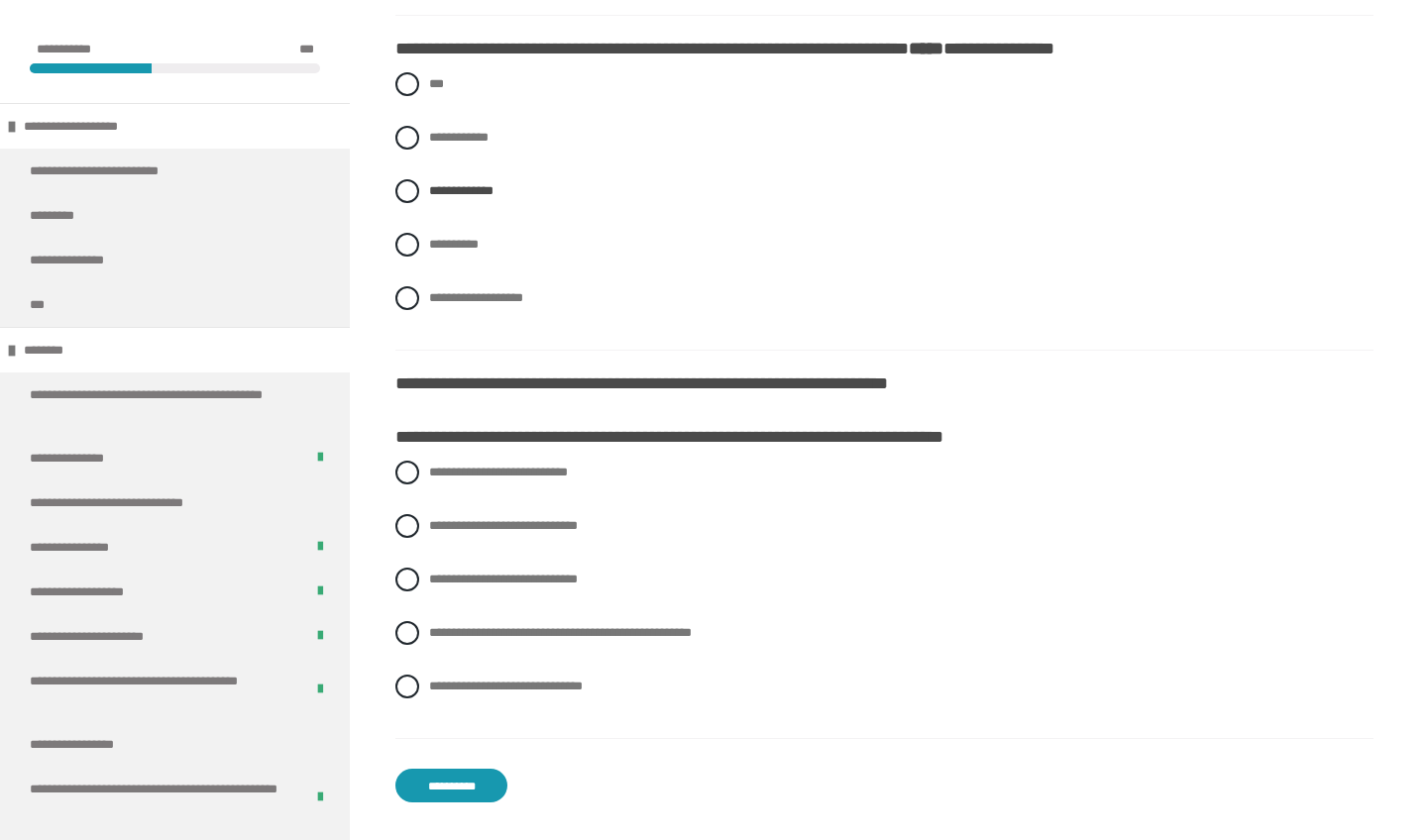 scroll, scrollTop: 3269, scrollLeft: 0, axis: vertical 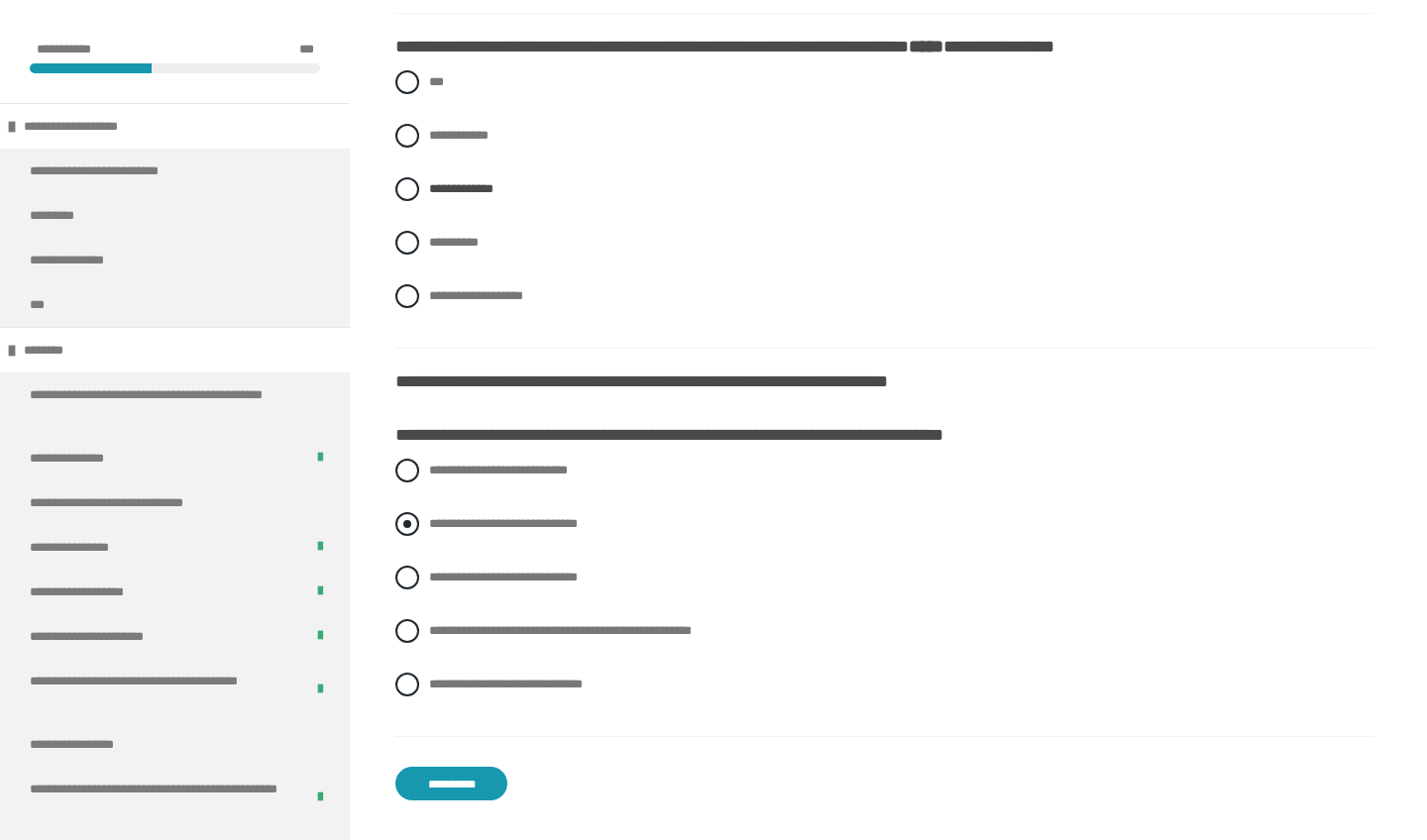 click on "**********" at bounding box center (884, 524) 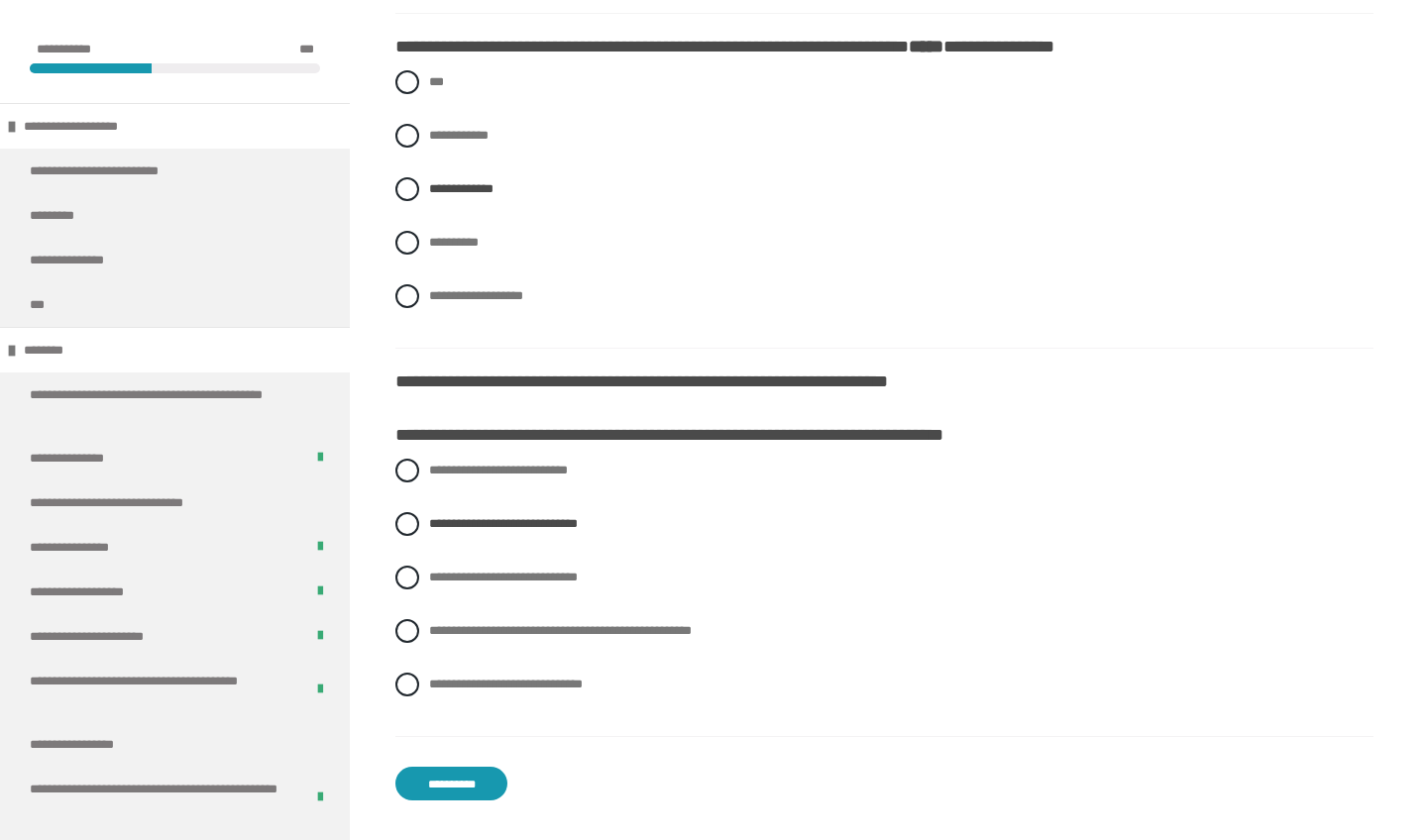 click on "**********" at bounding box center [451, 784] 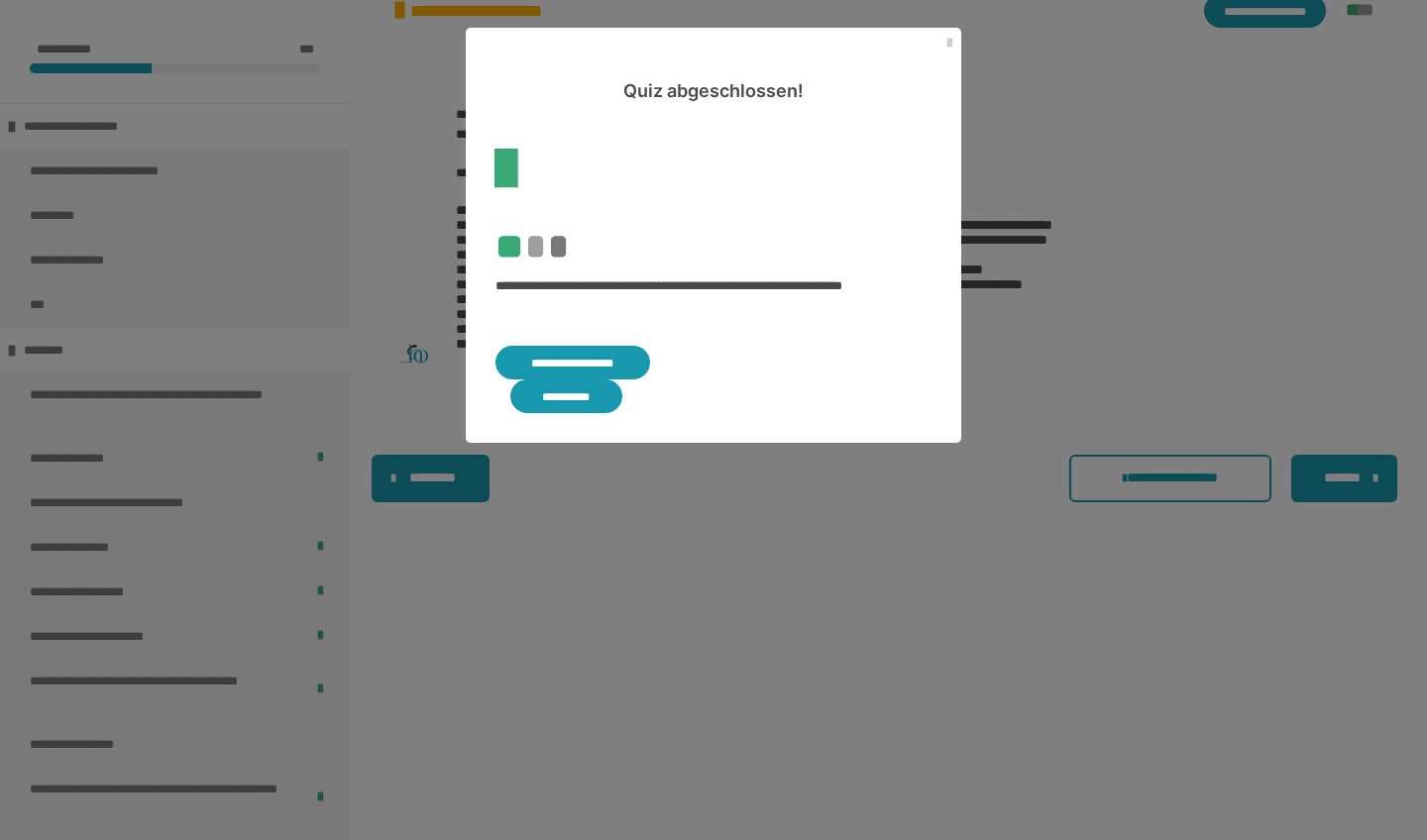 scroll, scrollTop: 503, scrollLeft: 0, axis: vertical 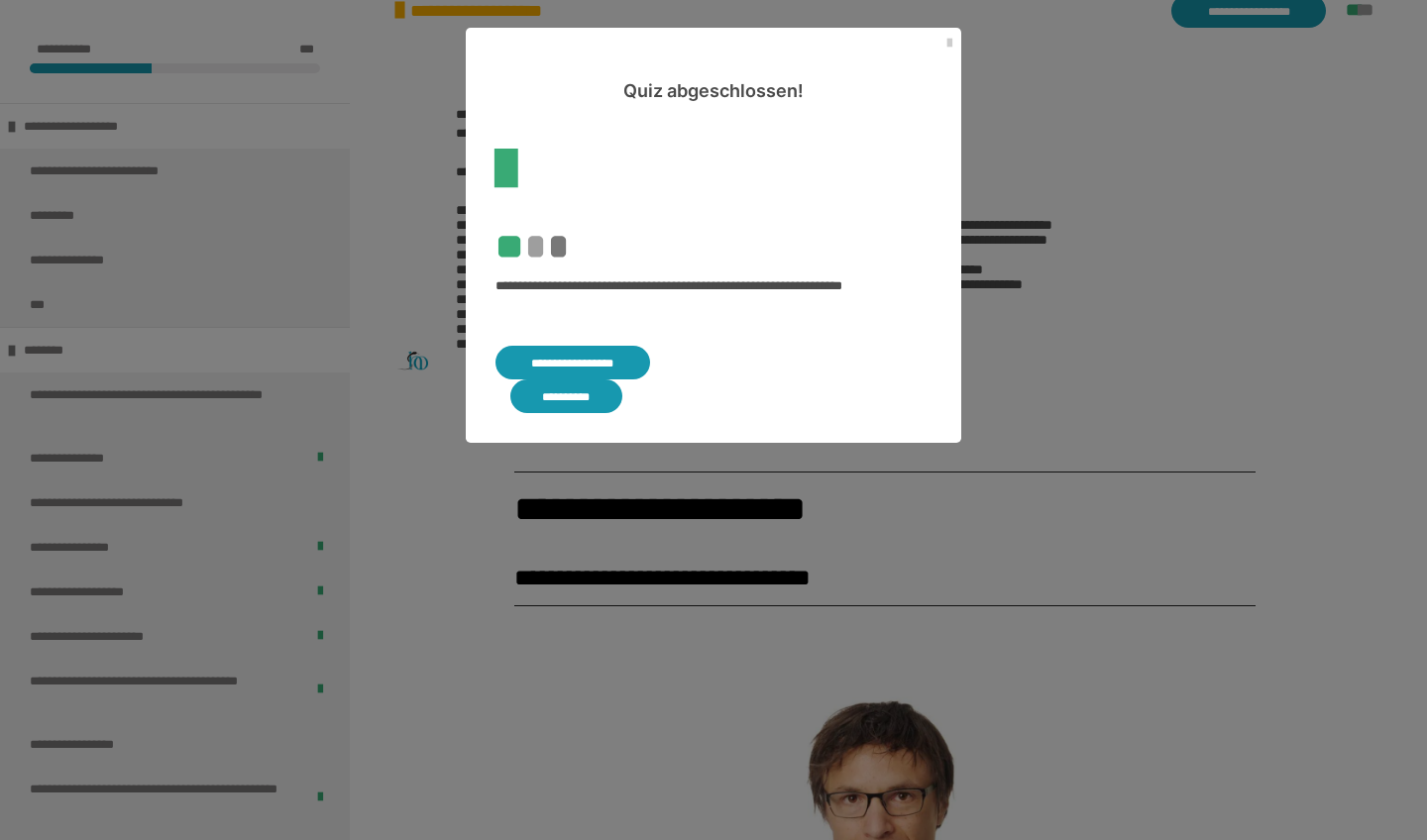 click on "**********" at bounding box center (573, 363) 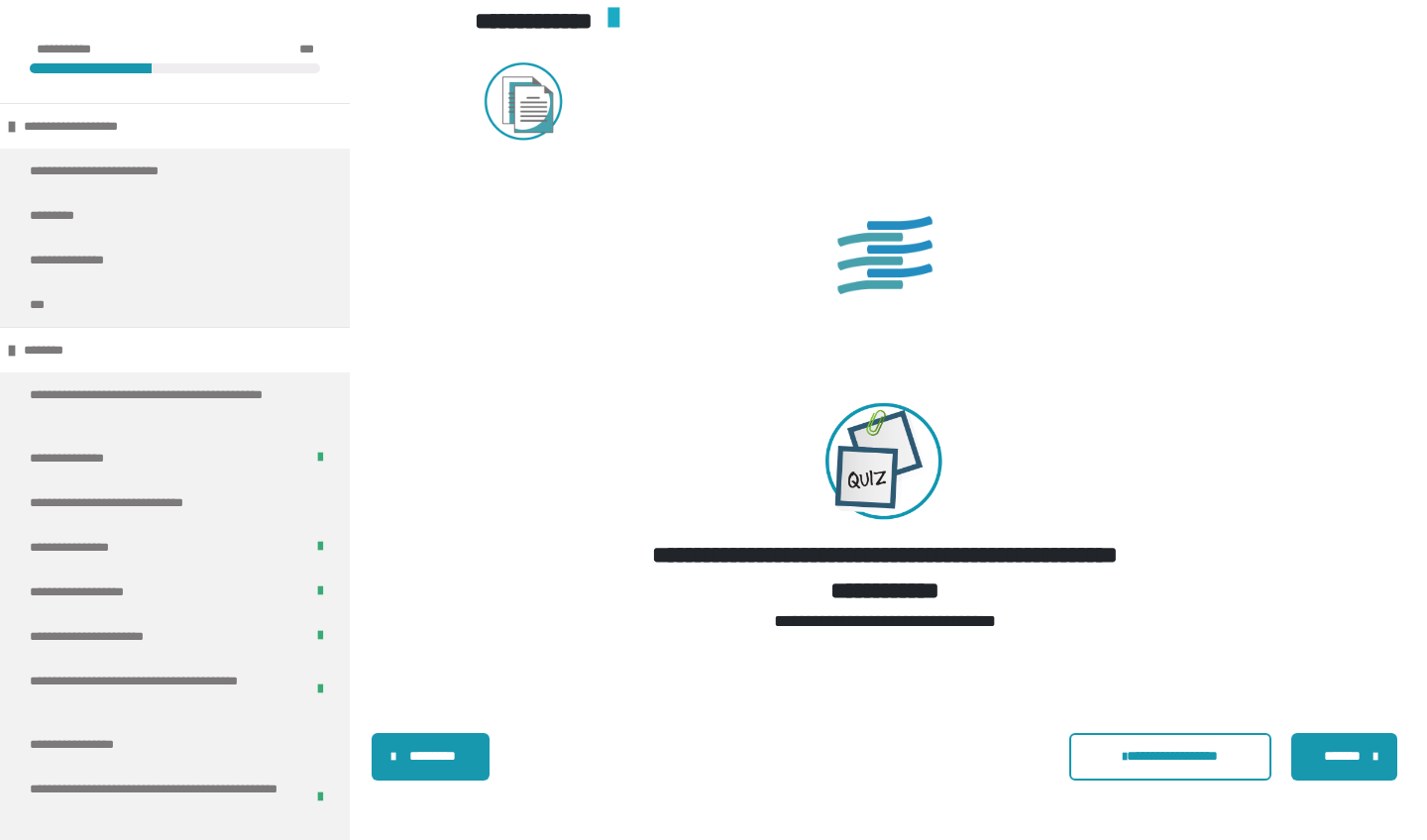 scroll, scrollTop: 4944, scrollLeft: 0, axis: vertical 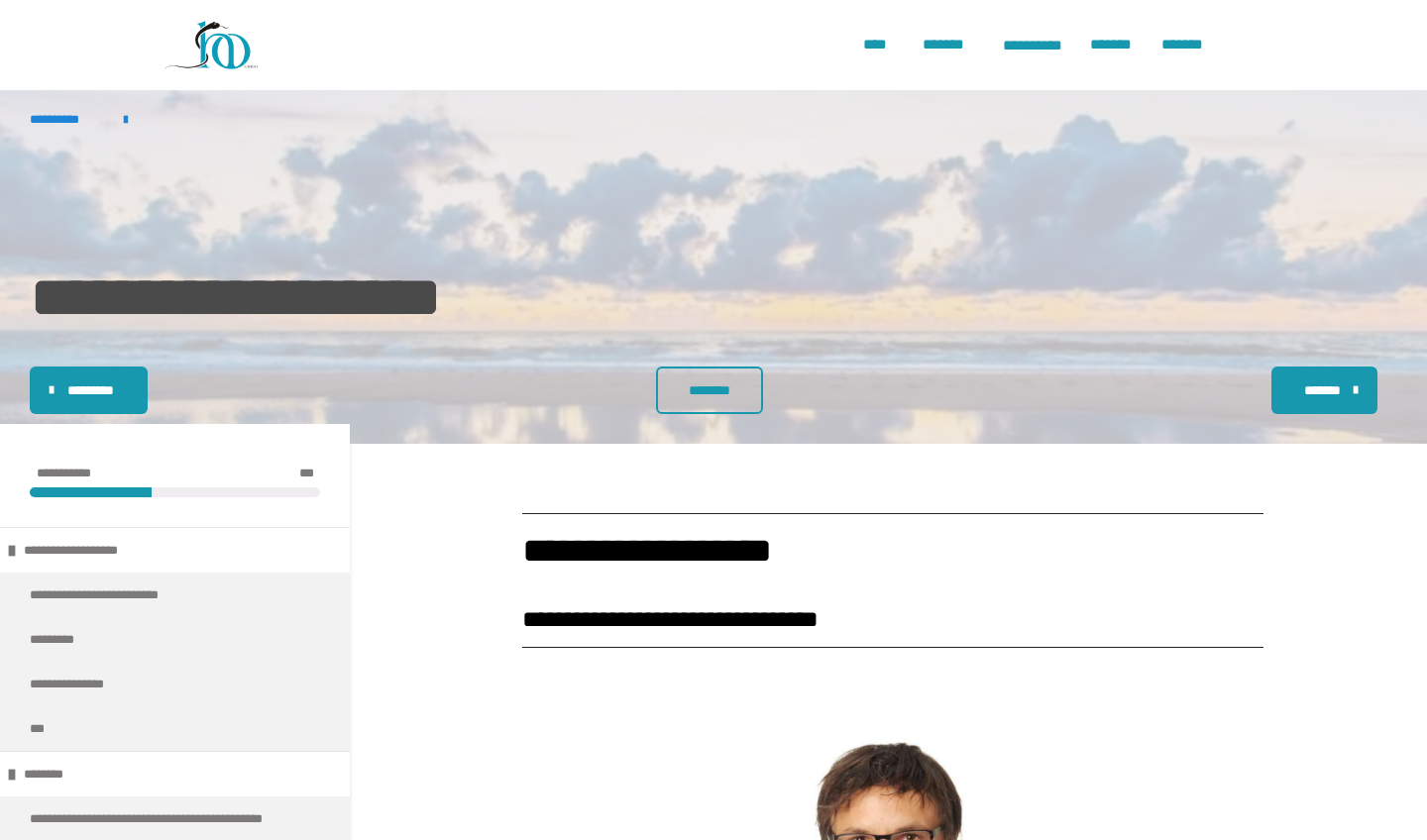 click on "**********" at bounding box center (714, 3105) 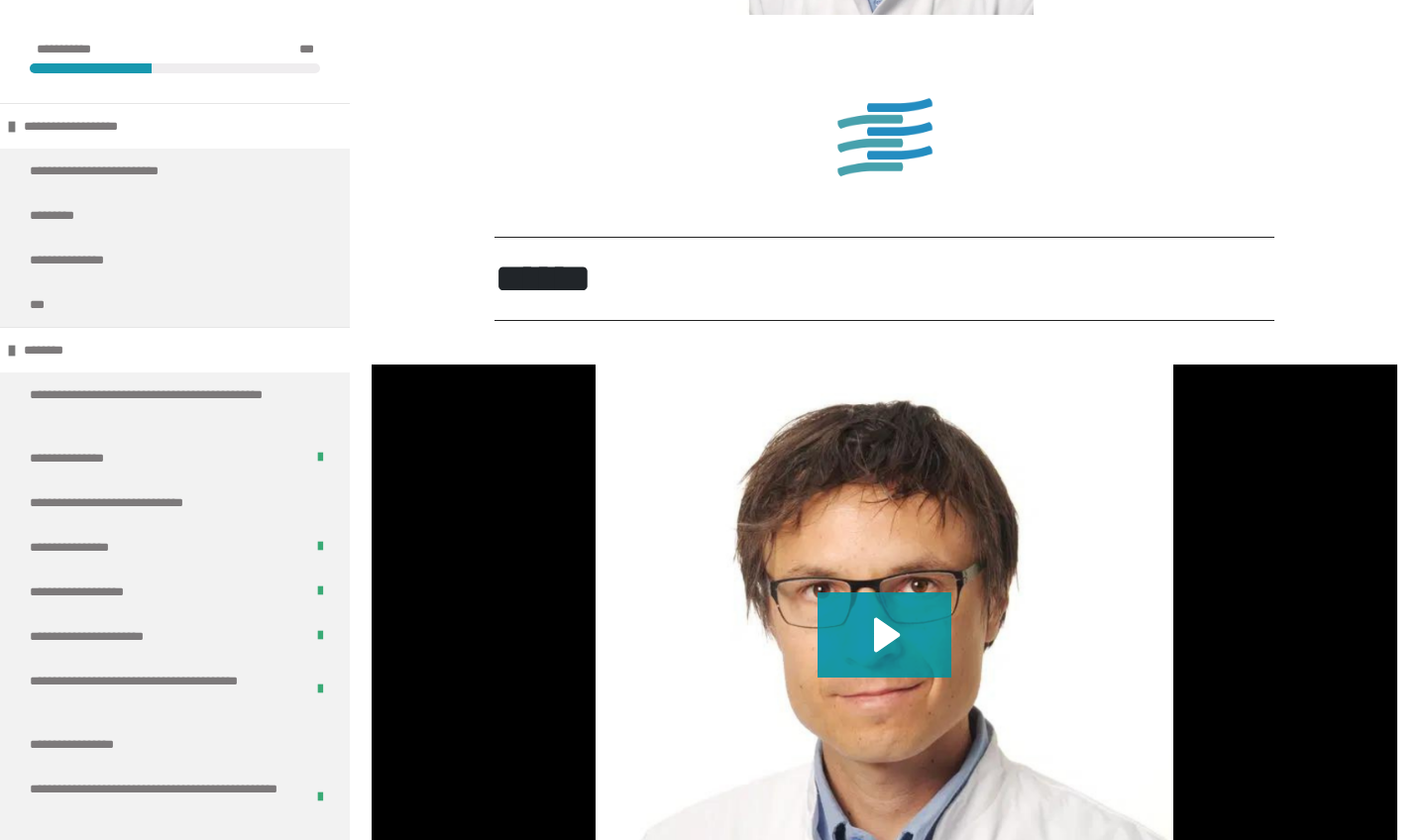 scroll, scrollTop: 1031, scrollLeft: 0, axis: vertical 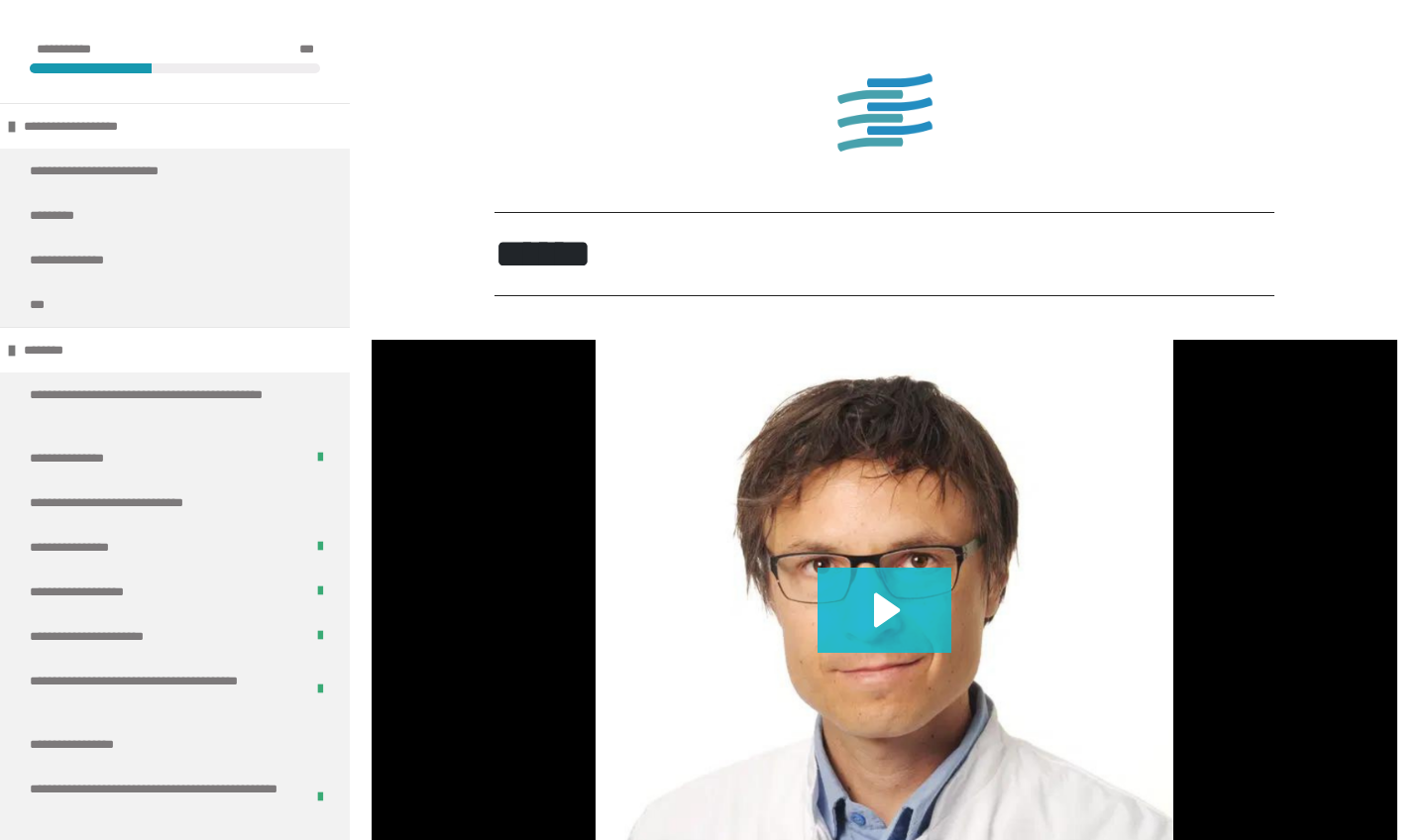 click 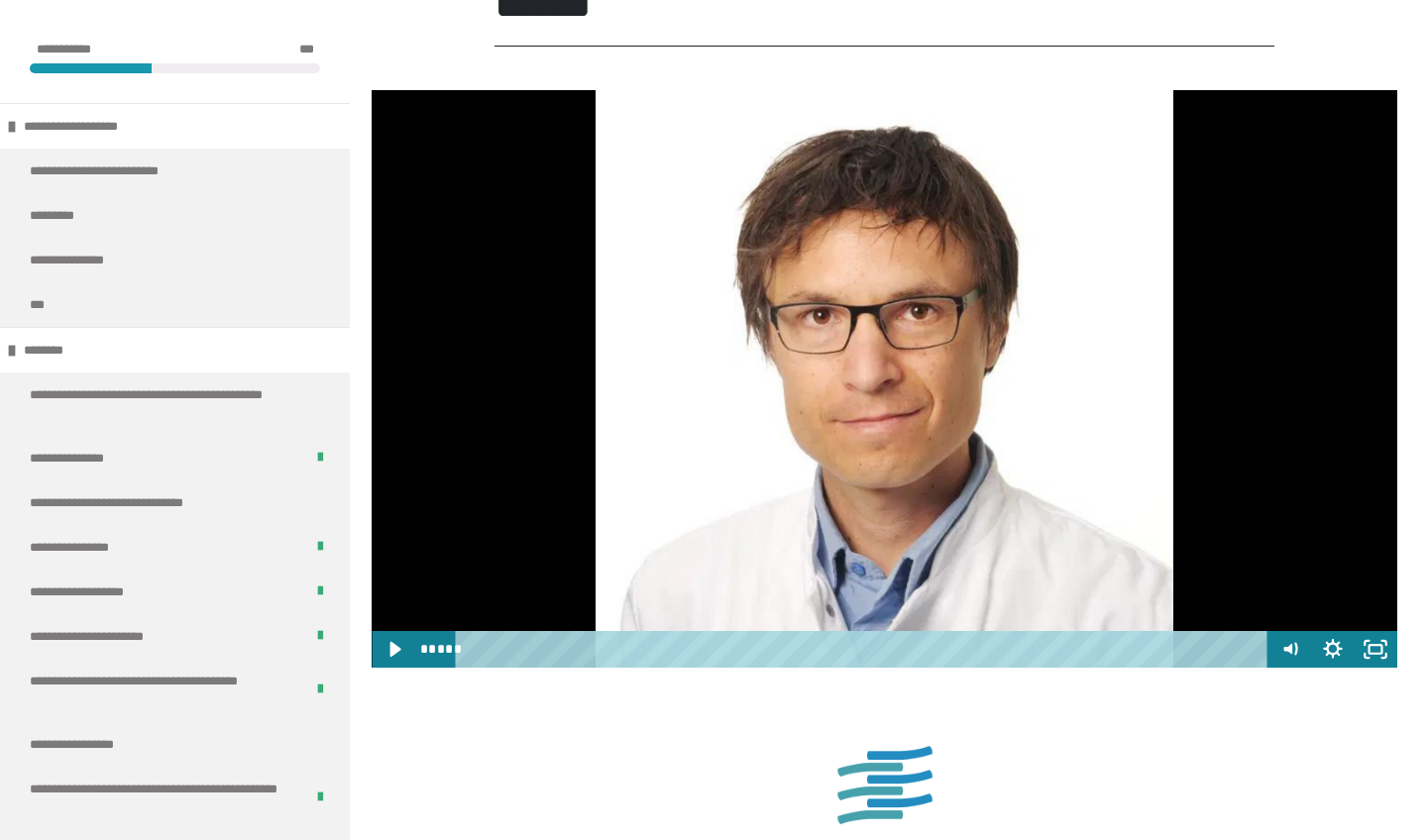 scroll, scrollTop: 1295, scrollLeft: 0, axis: vertical 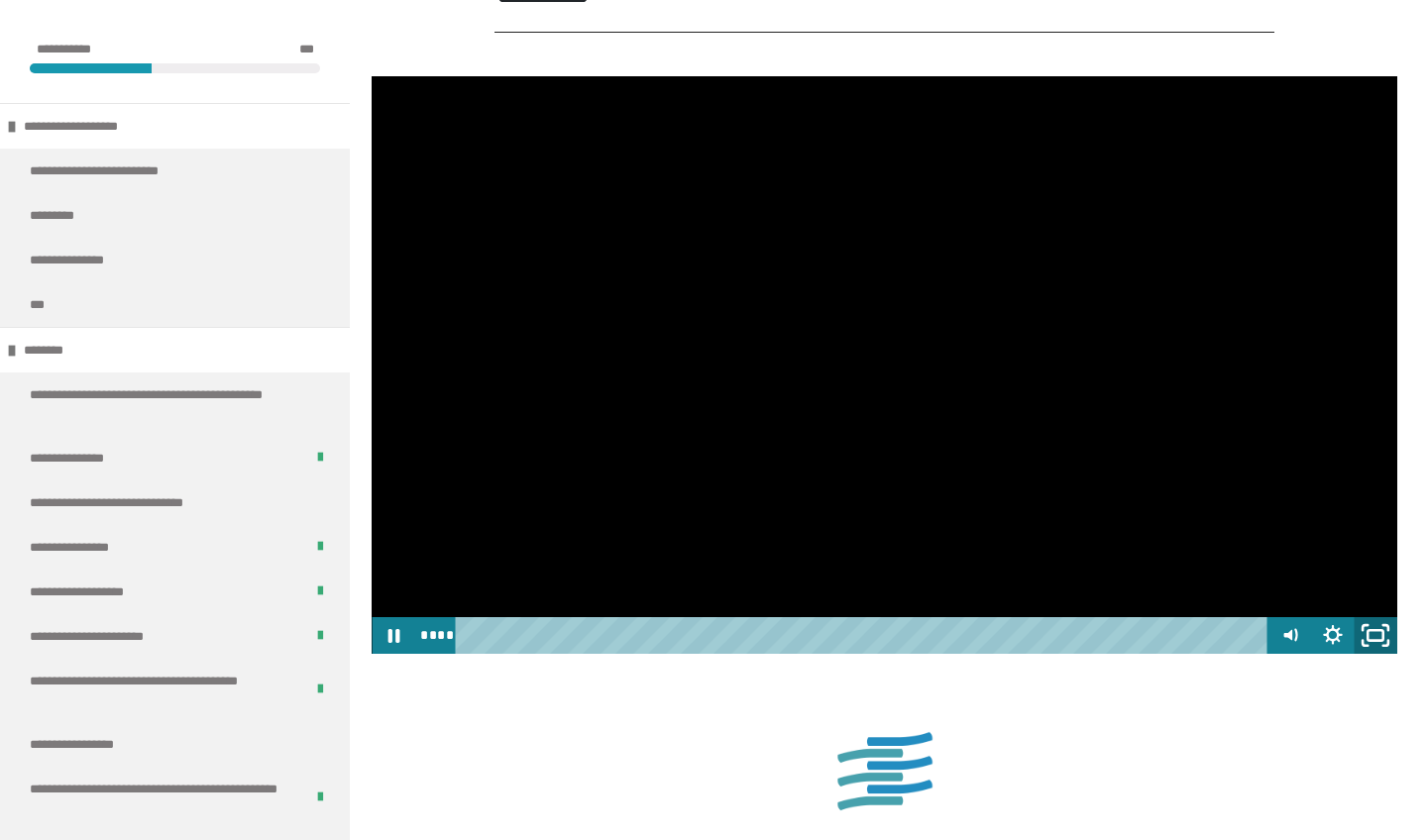 click 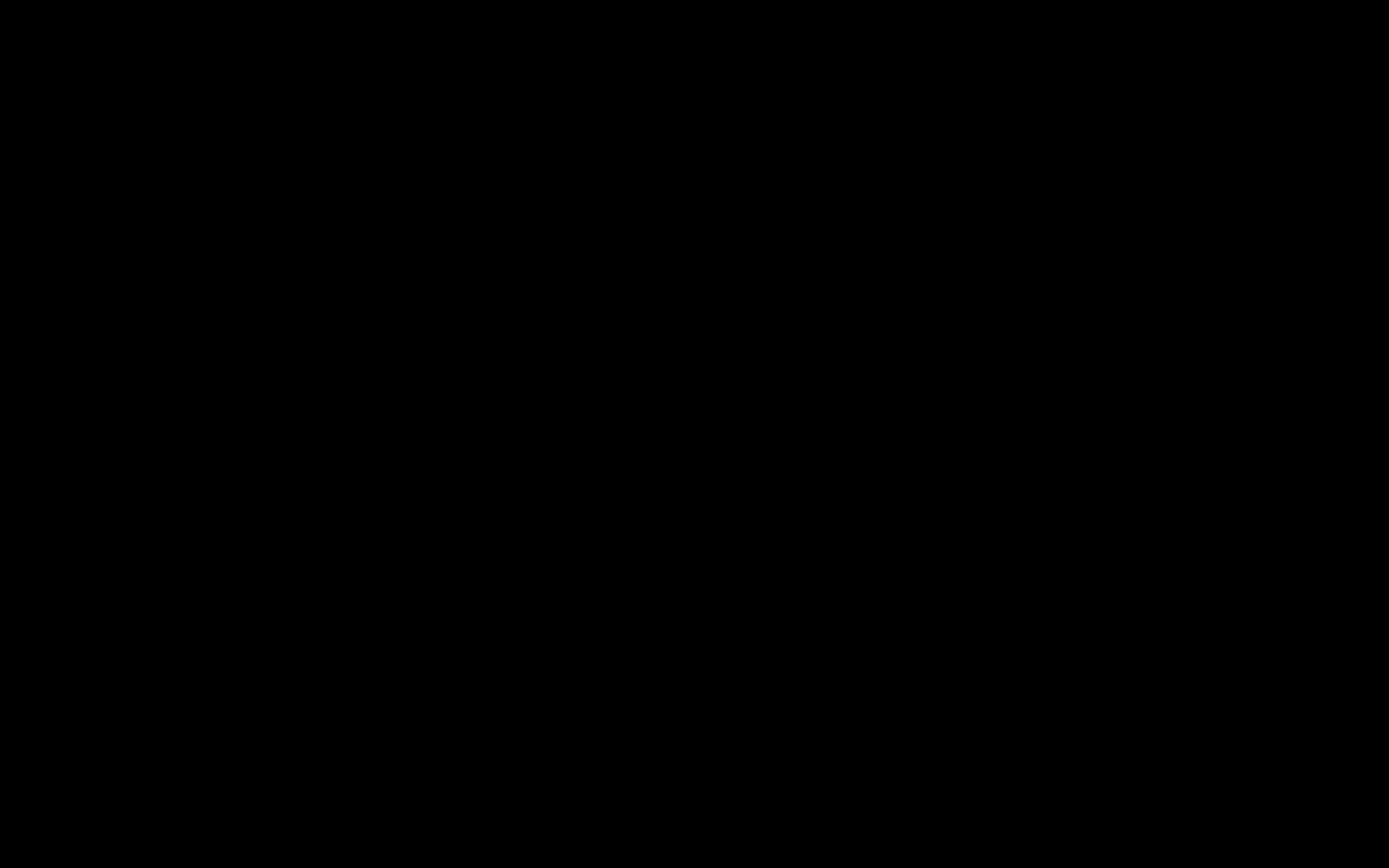 click at bounding box center (694, 434) 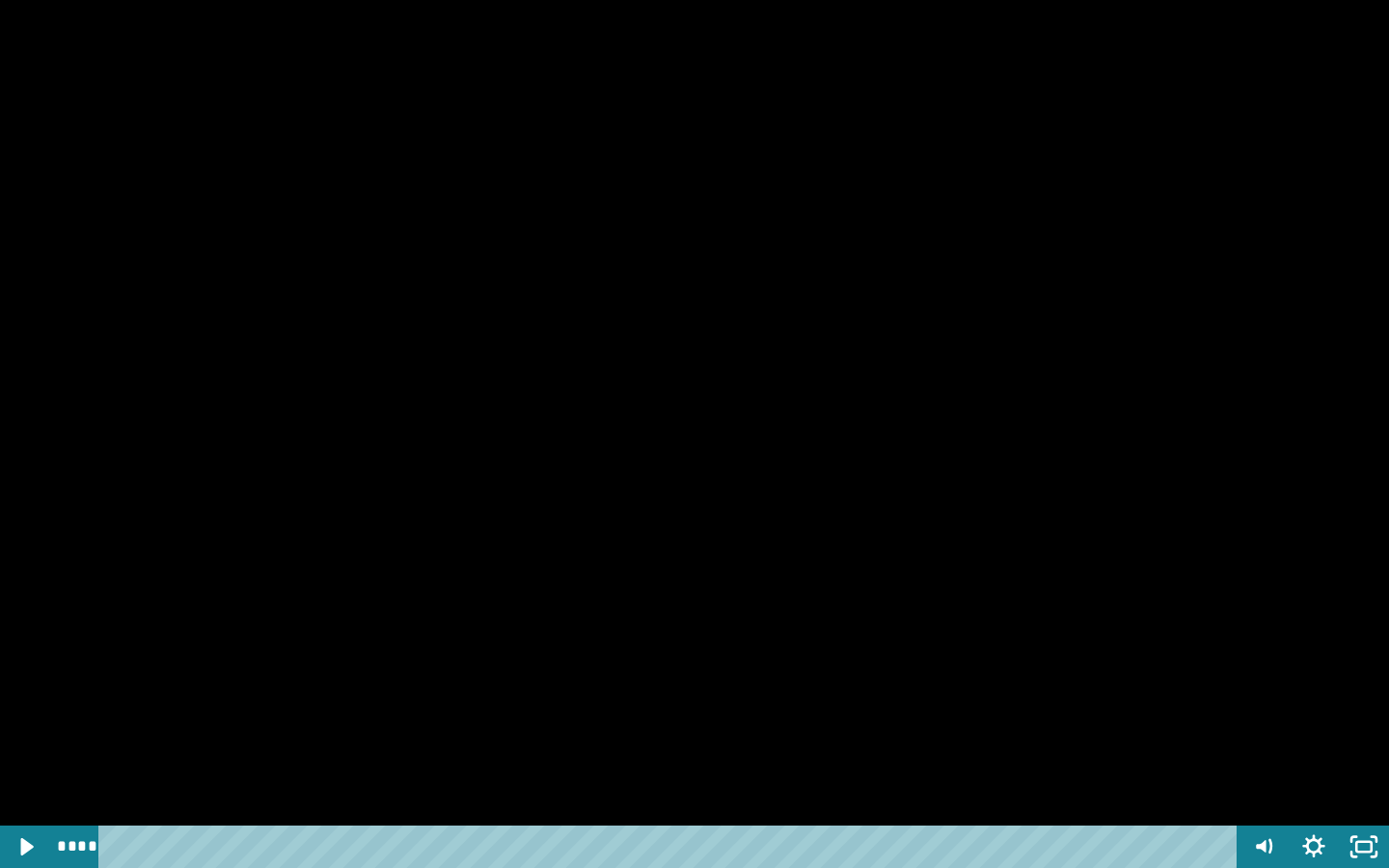 click at bounding box center (694, 434) 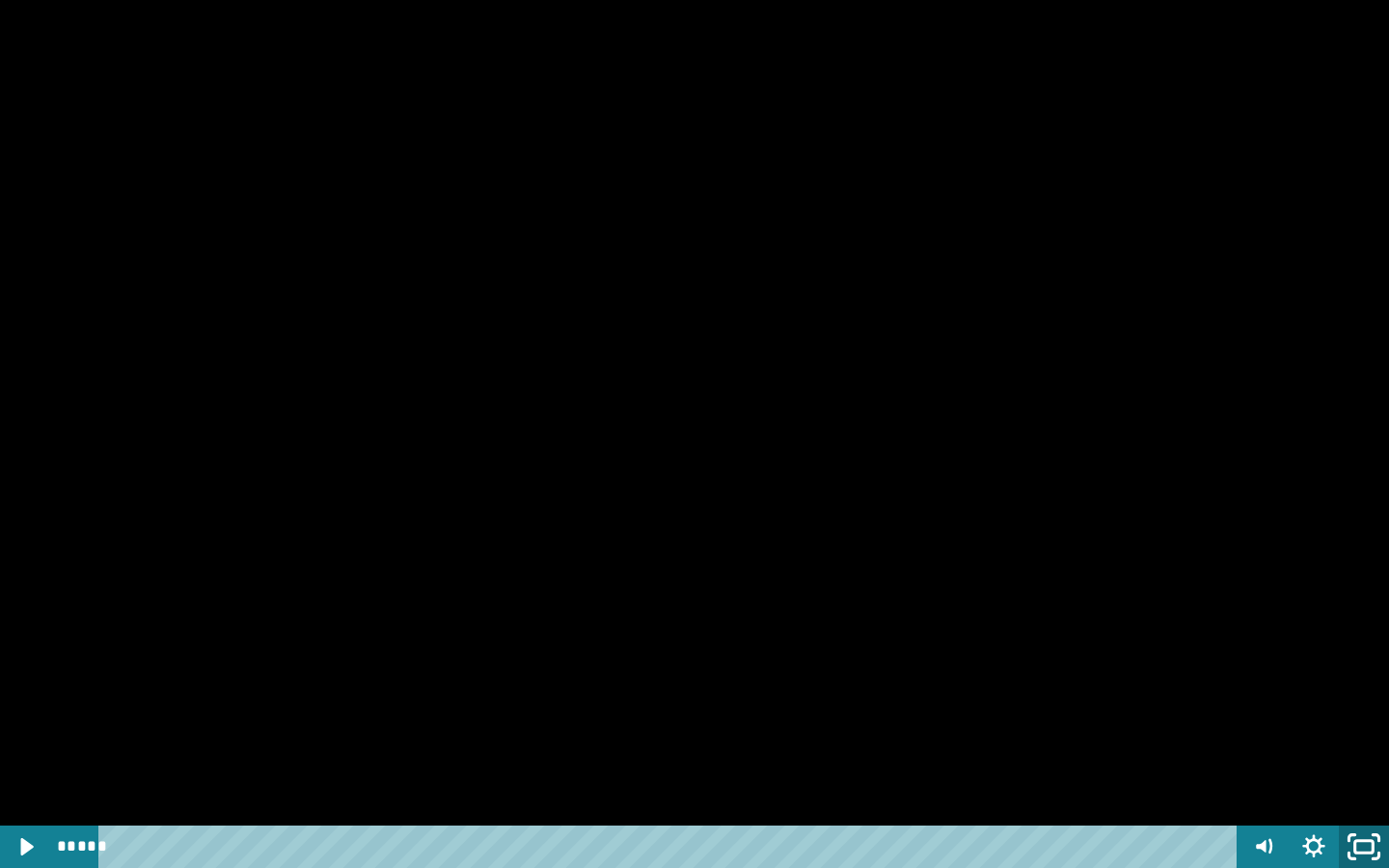 click 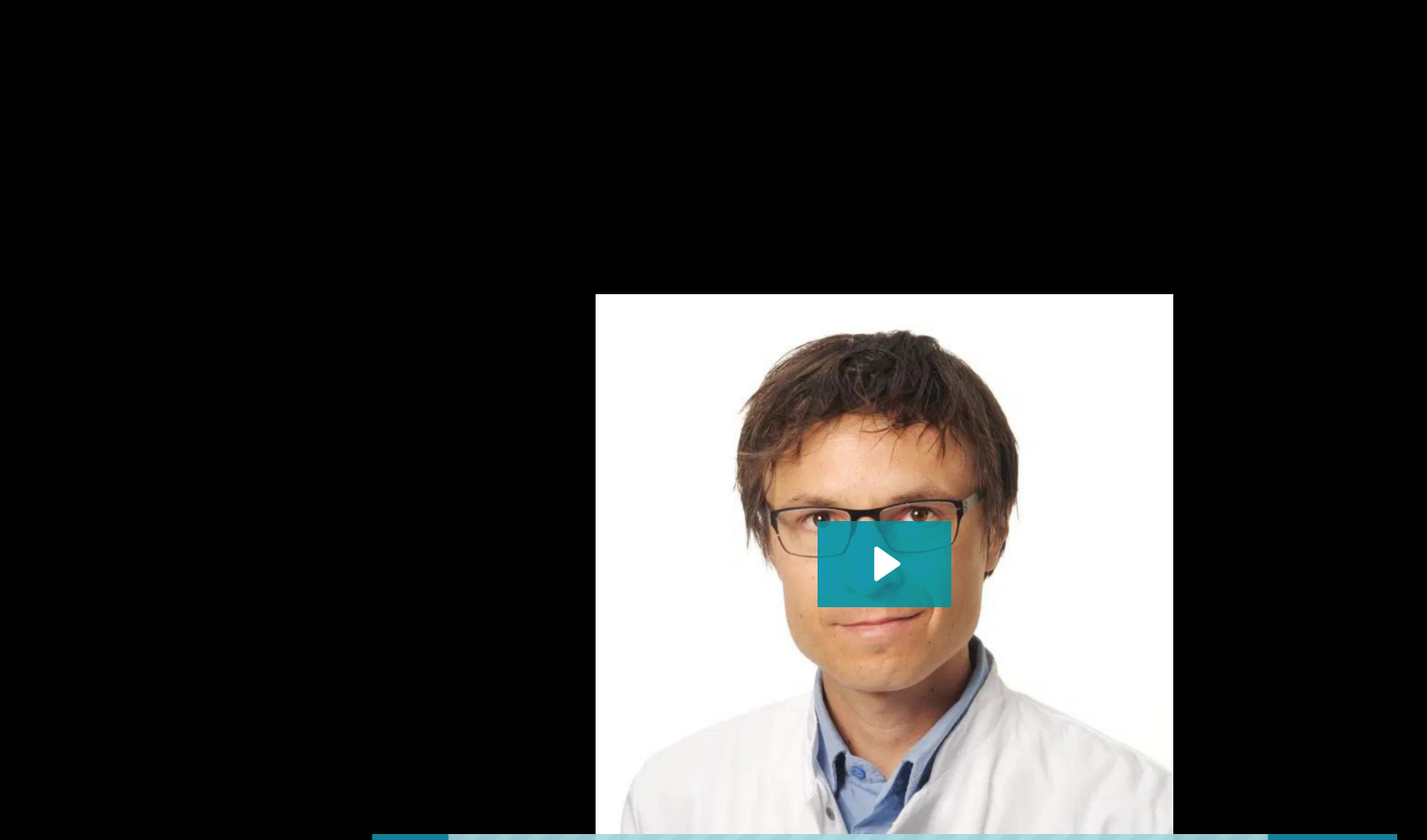 scroll, scrollTop: 2223, scrollLeft: 0, axis: vertical 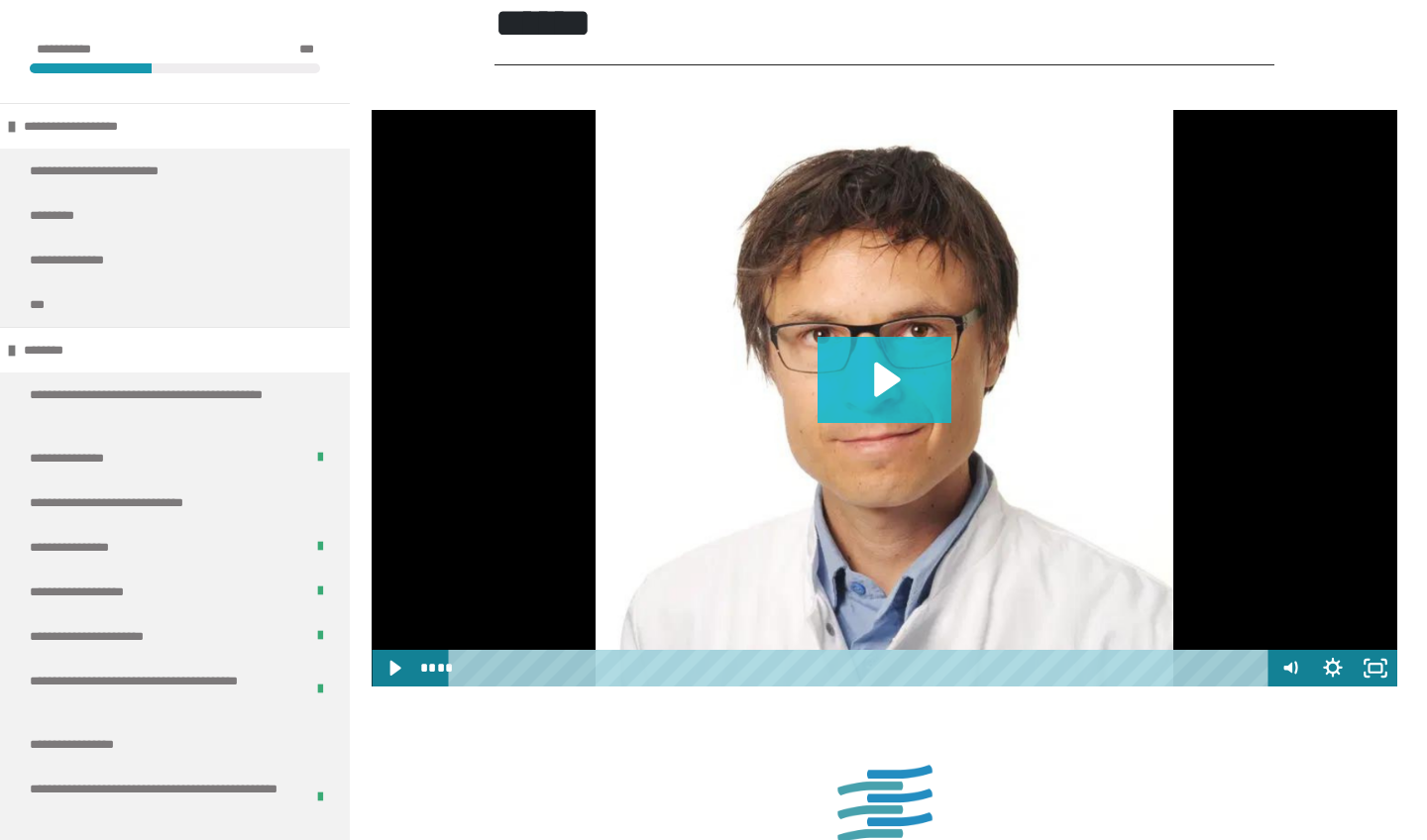 click 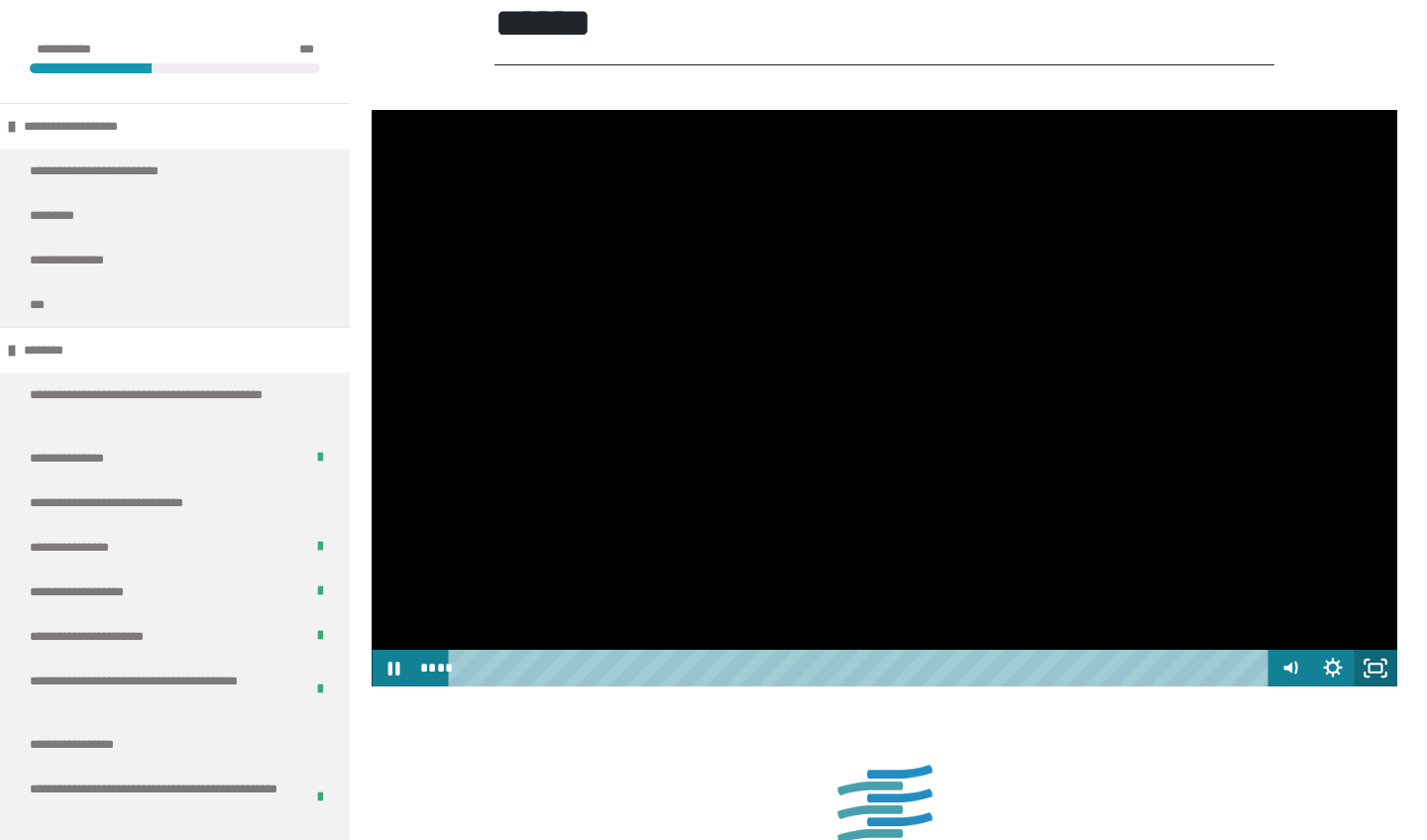 click 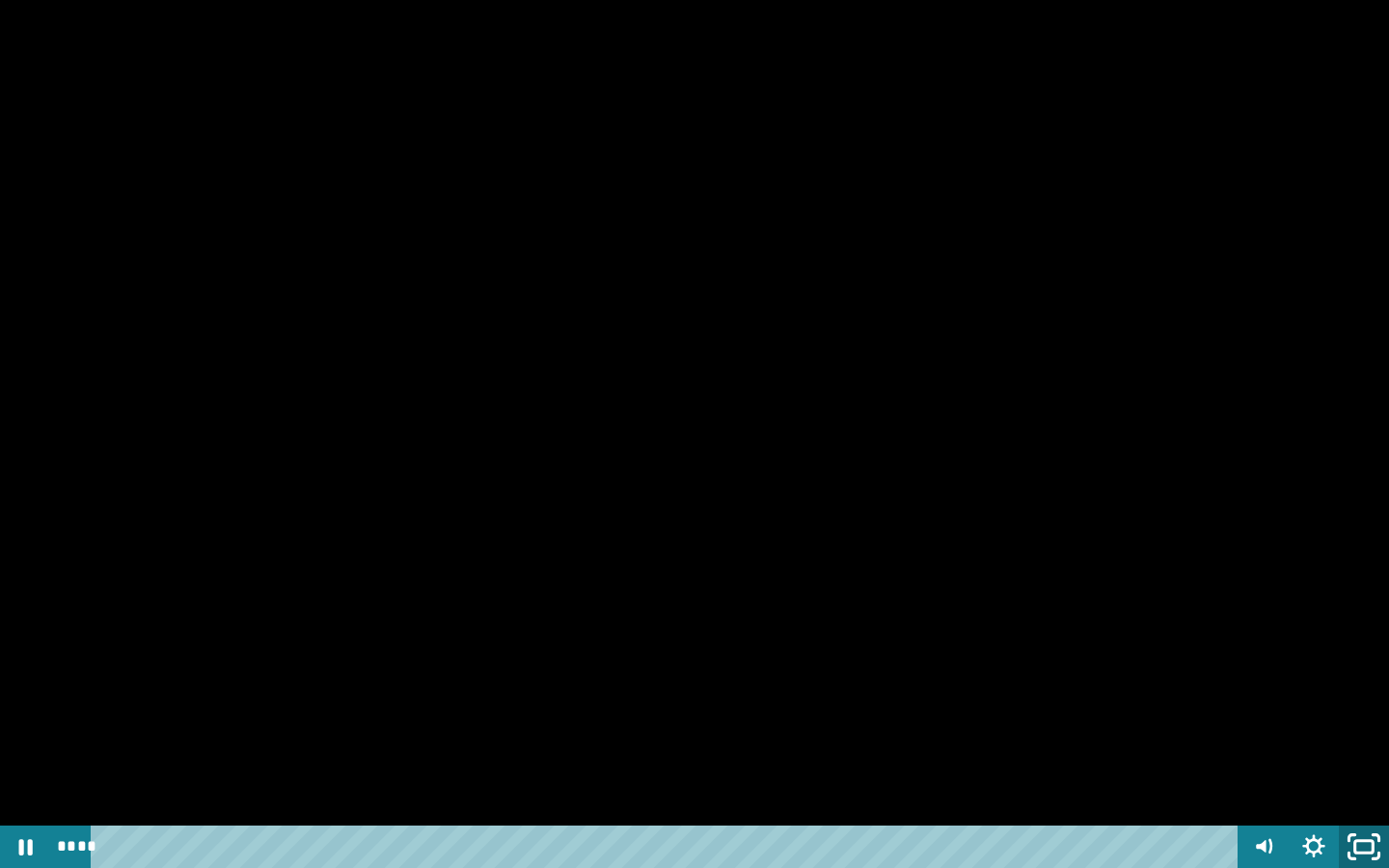click 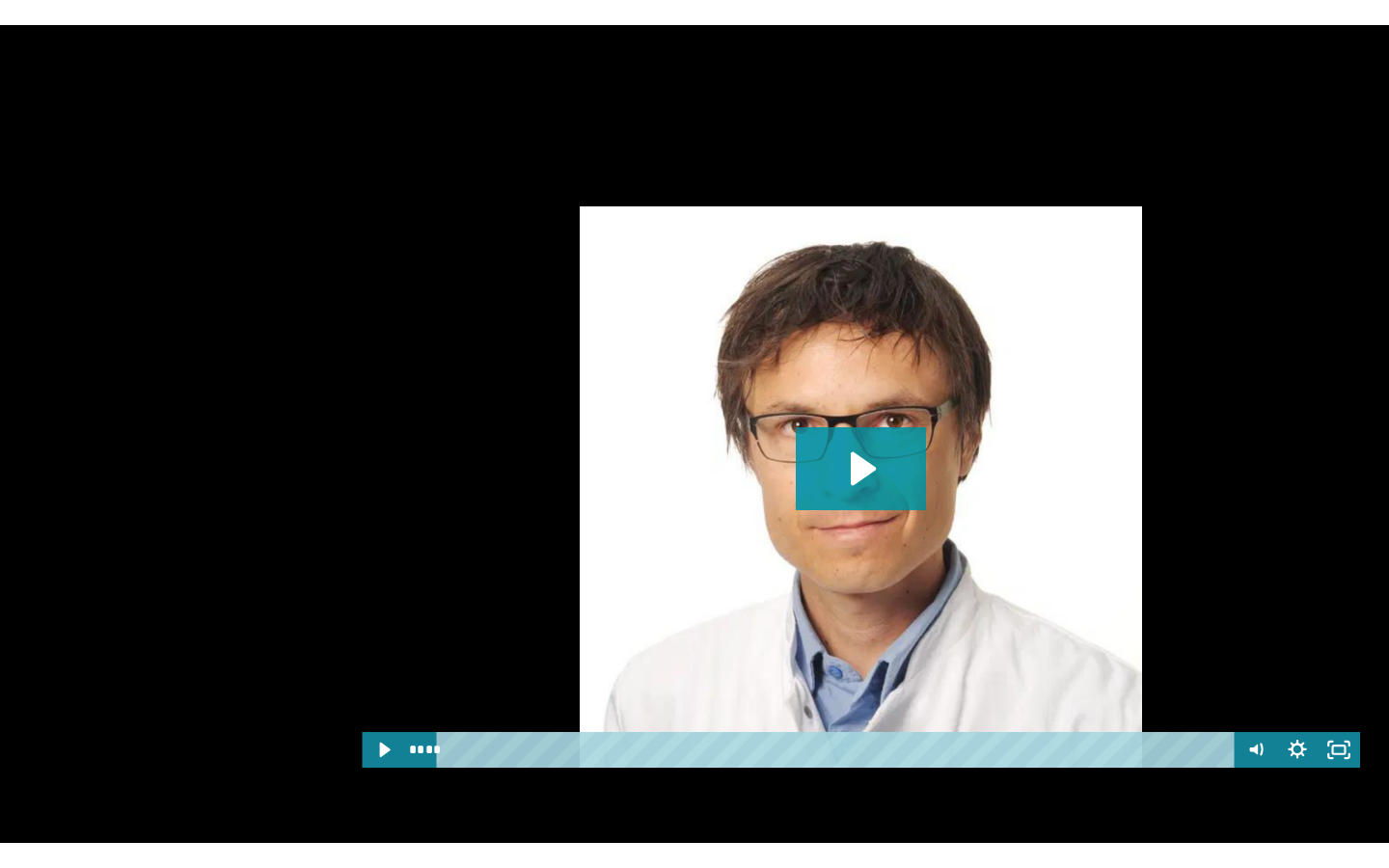 scroll, scrollTop: 3021, scrollLeft: 0, axis: vertical 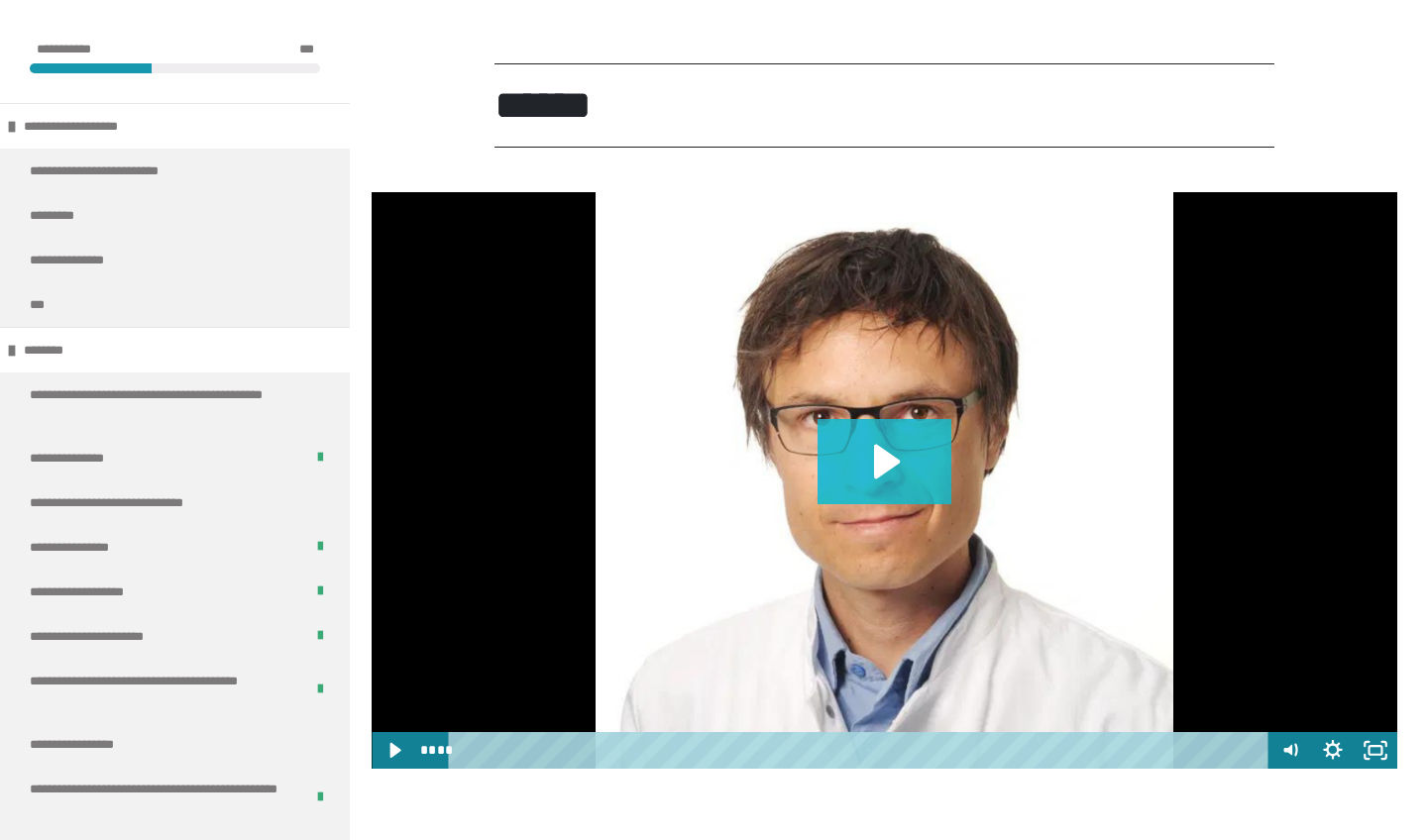 click 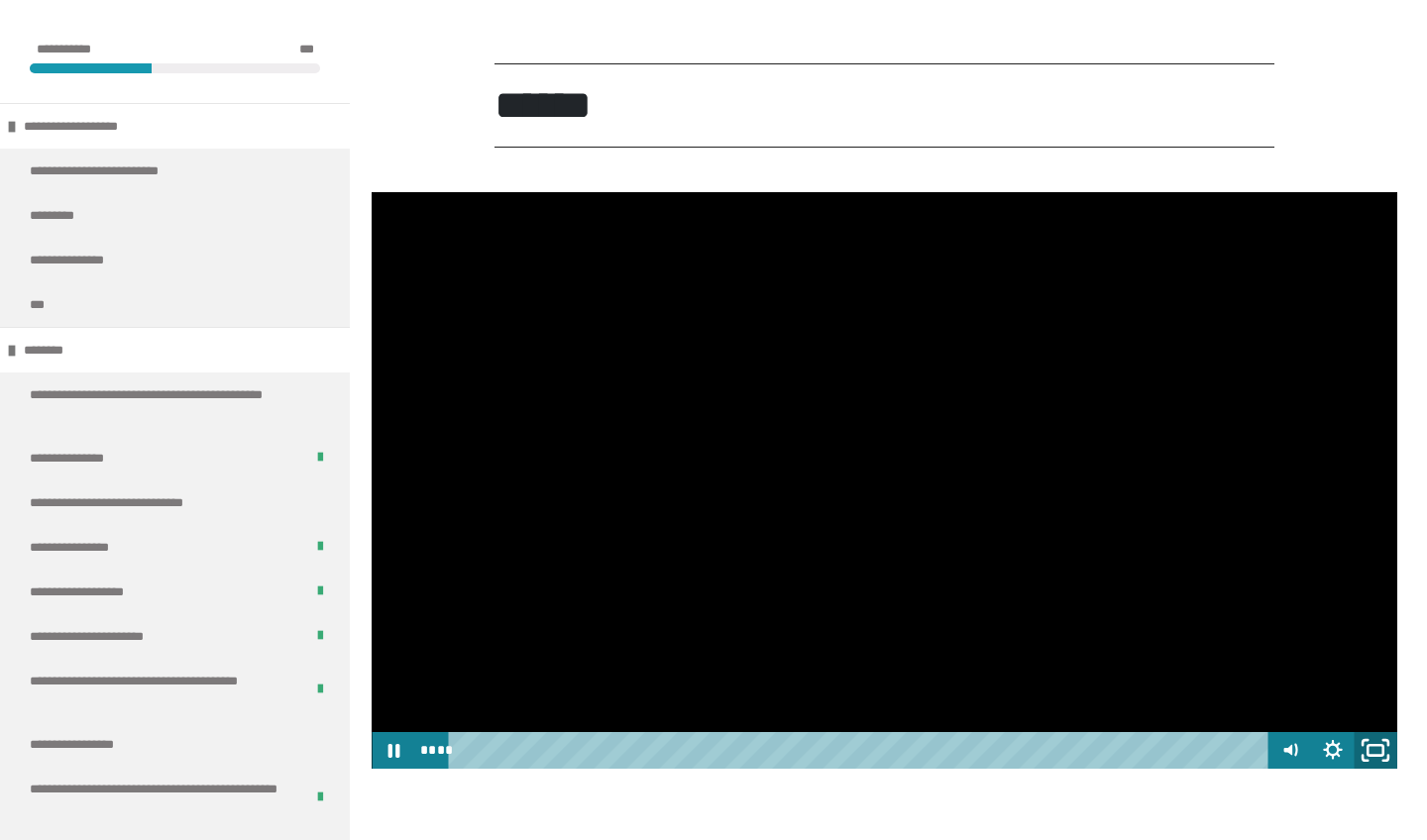 click 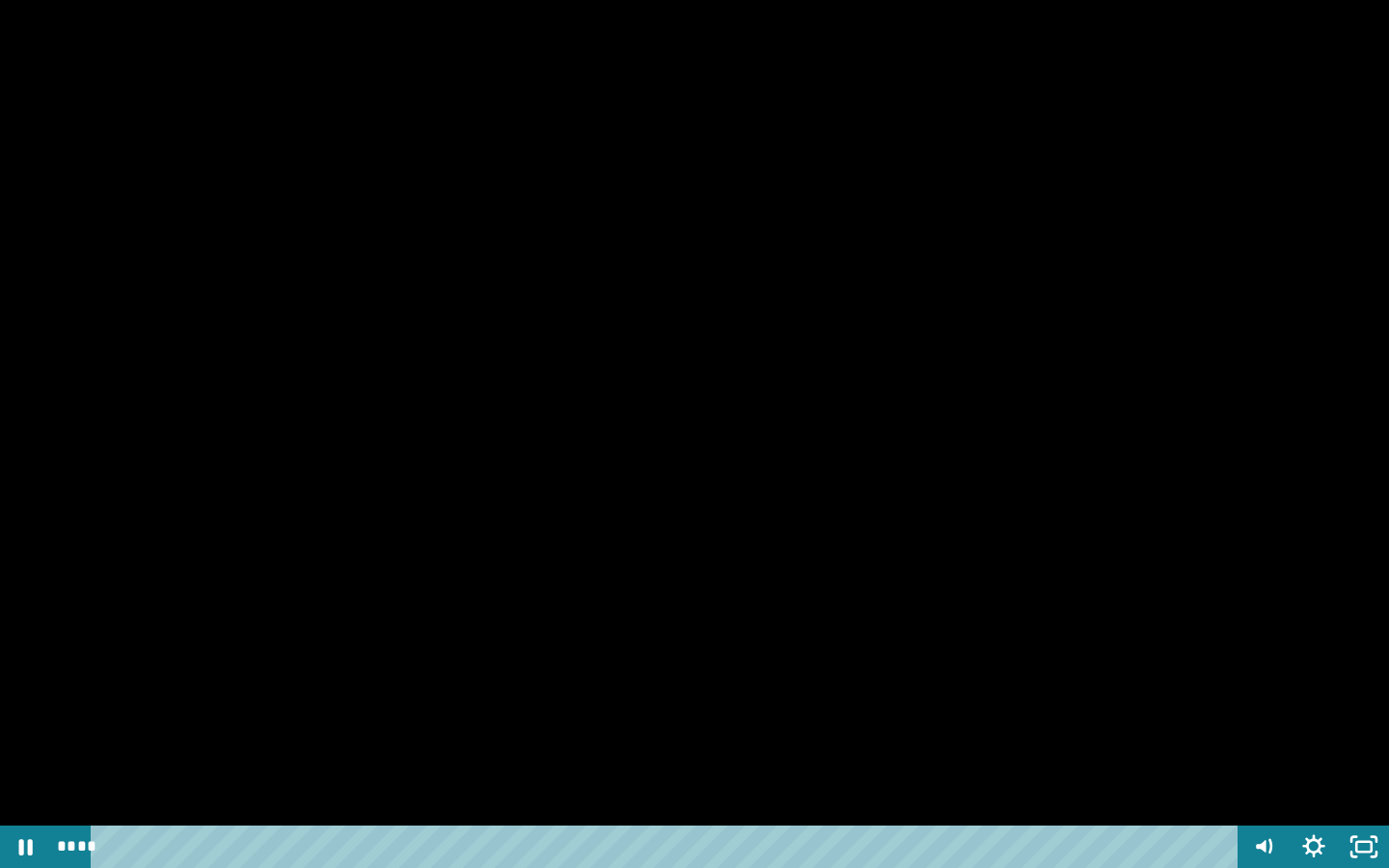 click at bounding box center [694, 434] 